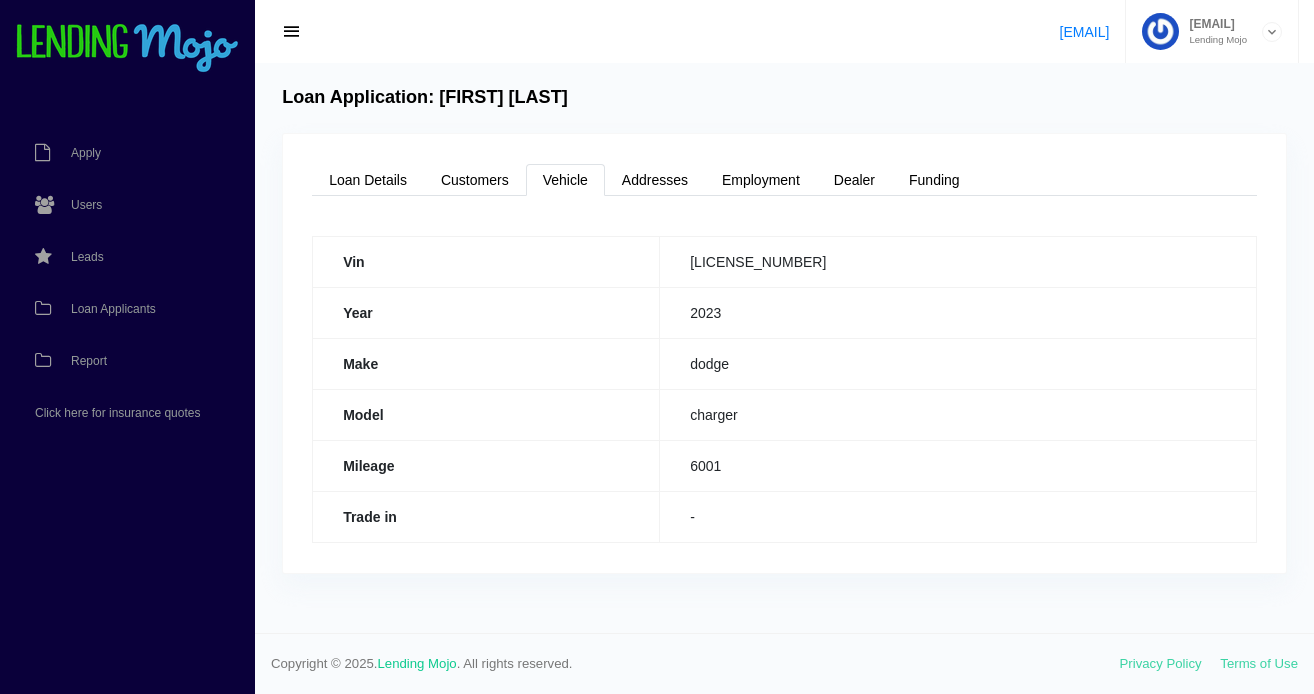 scroll, scrollTop: 0, scrollLeft: 0, axis: both 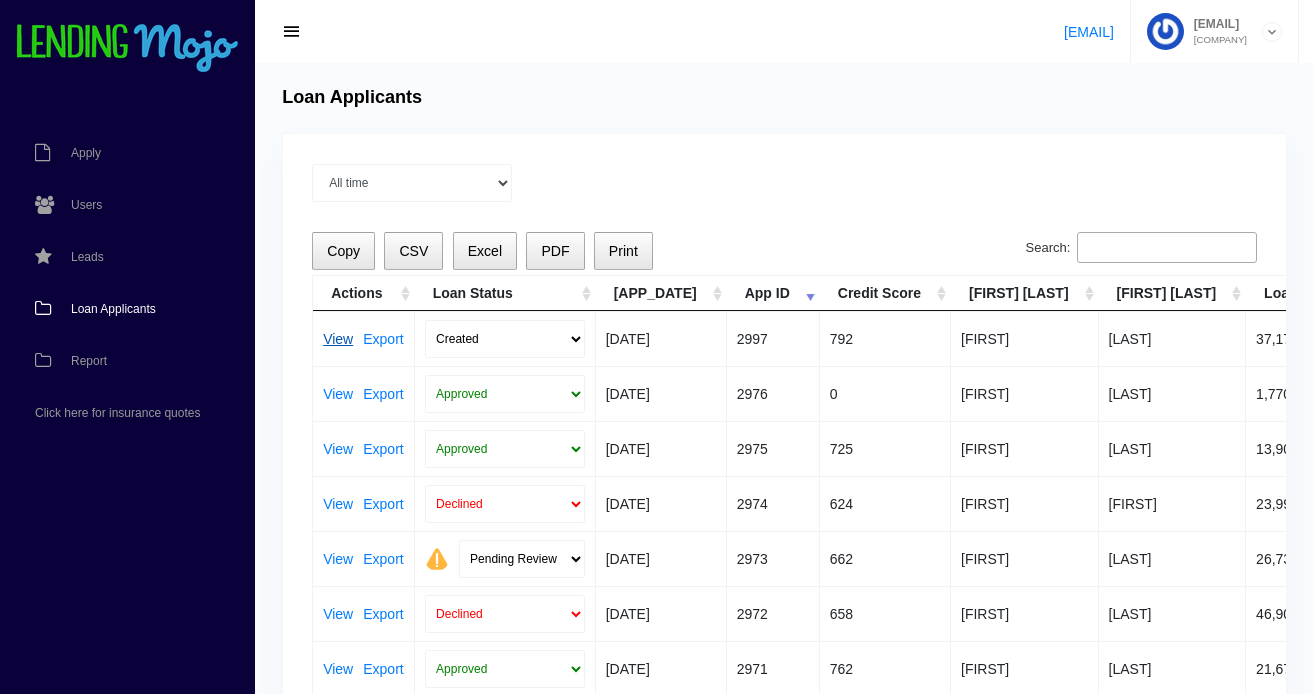 click on "View" at bounding box center [338, 339] 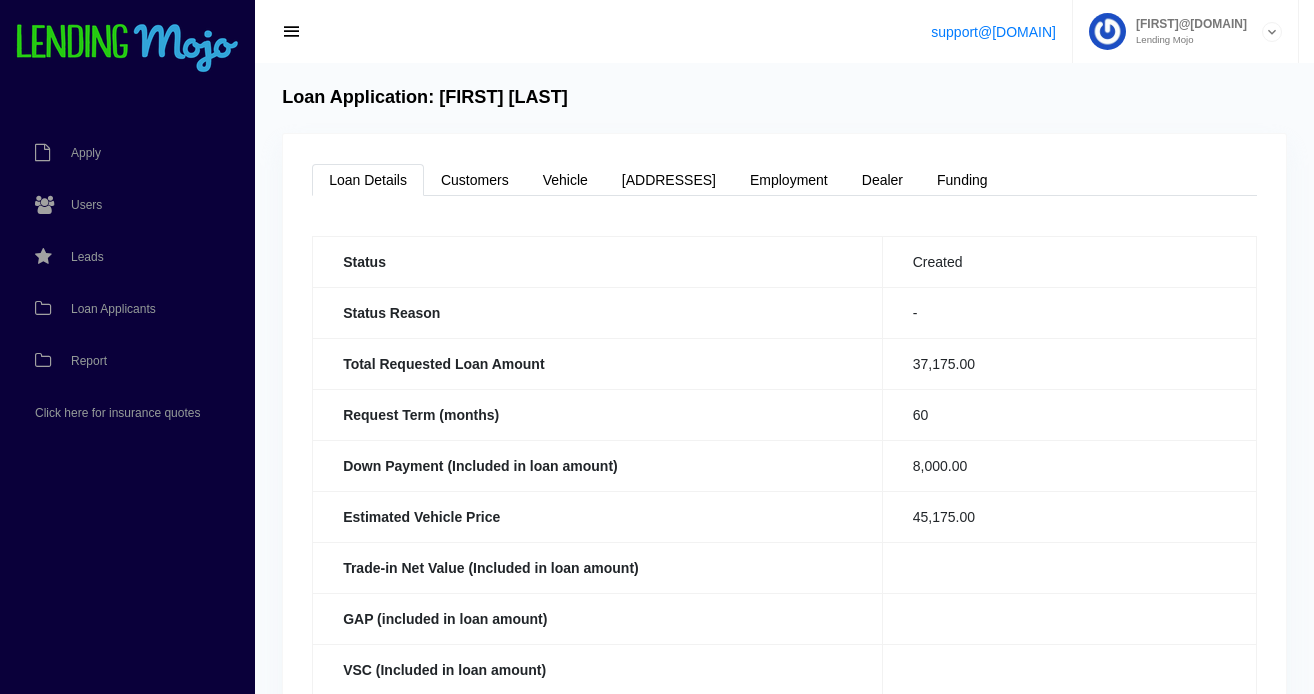 scroll, scrollTop: 0, scrollLeft: 0, axis: both 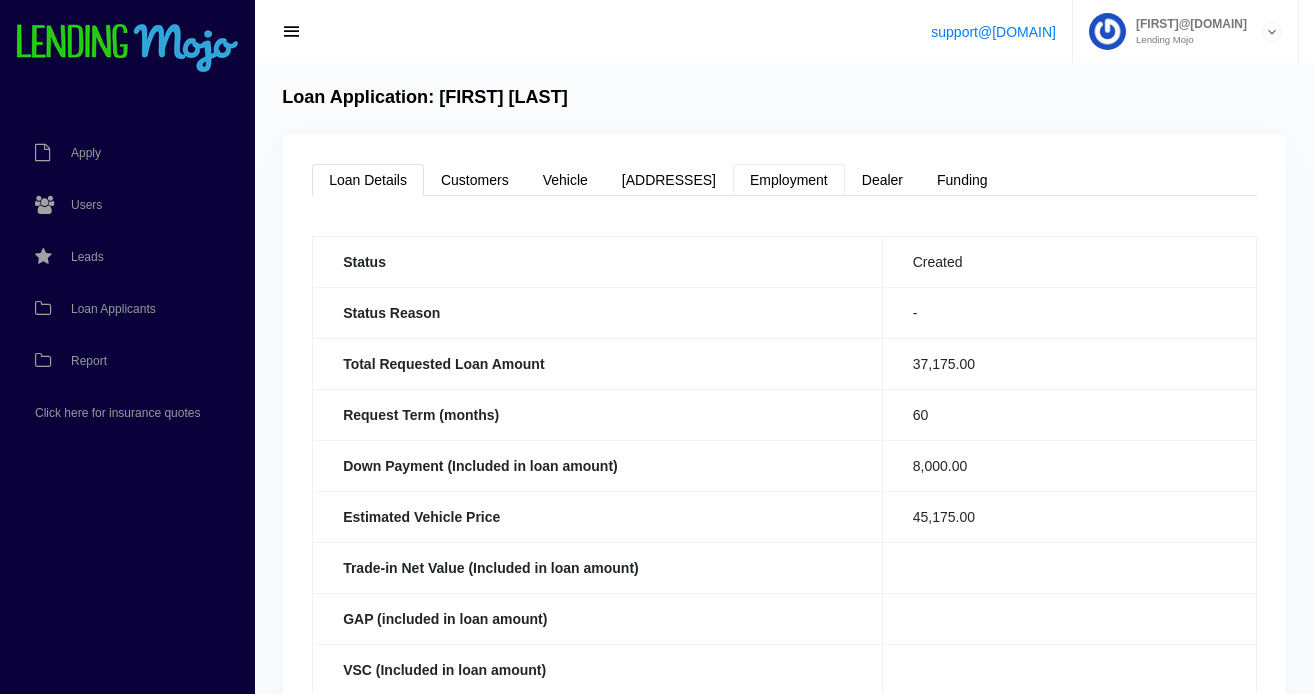 click on "Employment" at bounding box center (789, 180) 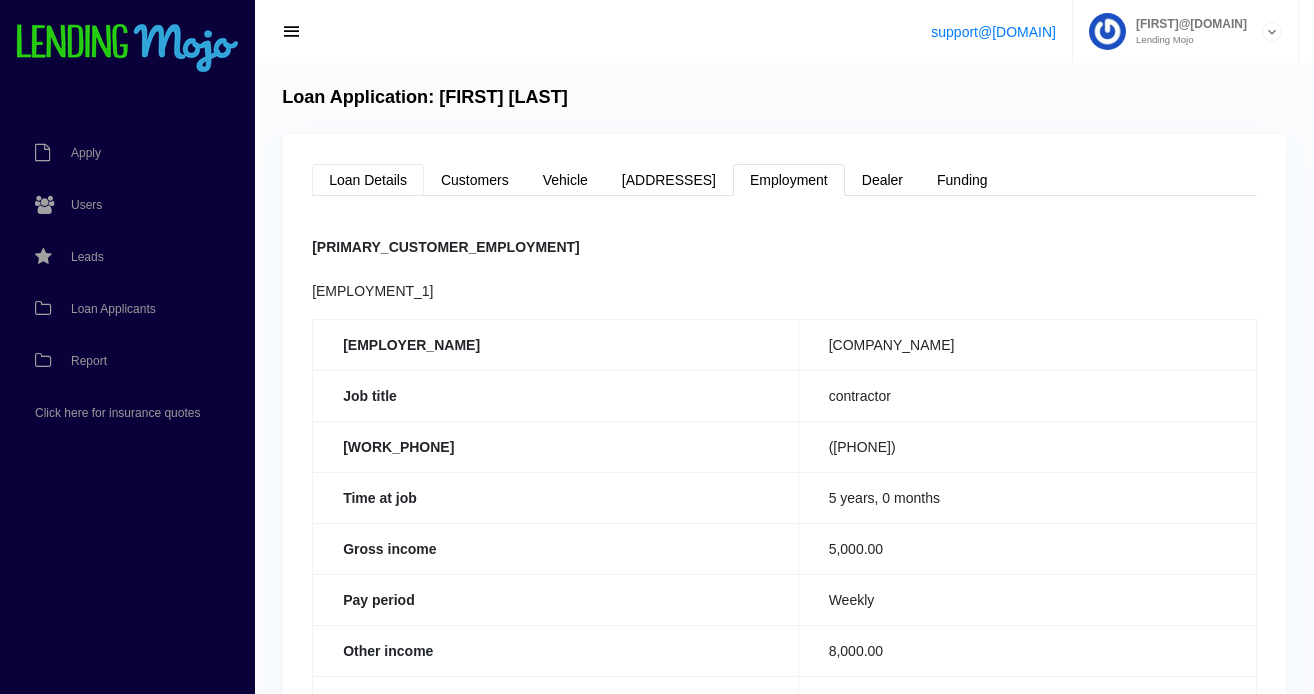 click on "Loan Details" at bounding box center [368, 180] 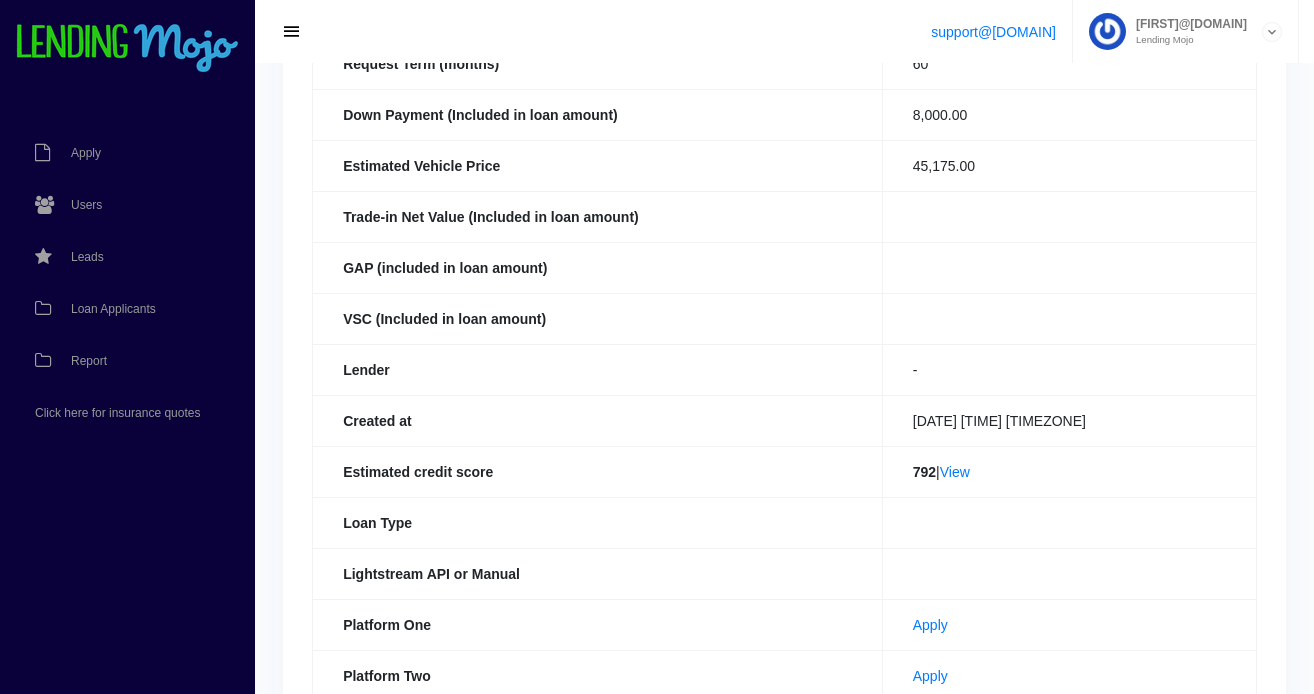 scroll, scrollTop: 369, scrollLeft: 0, axis: vertical 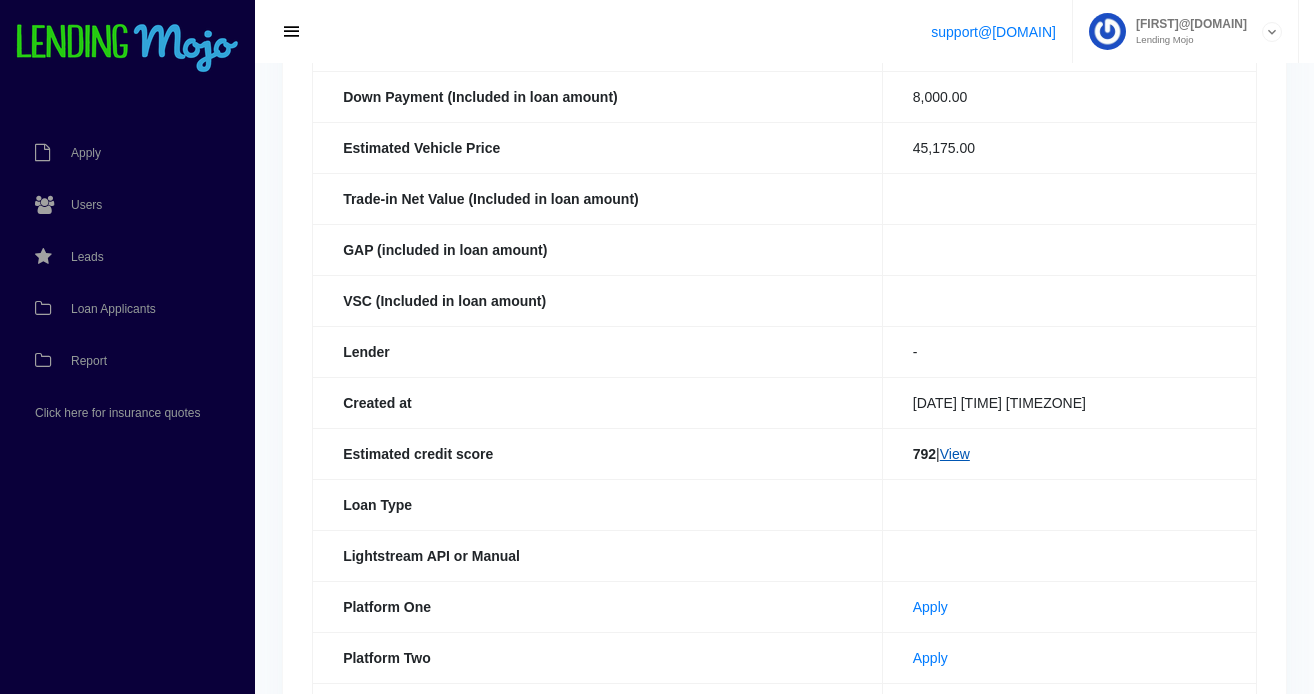 click on "View" at bounding box center [955, 454] 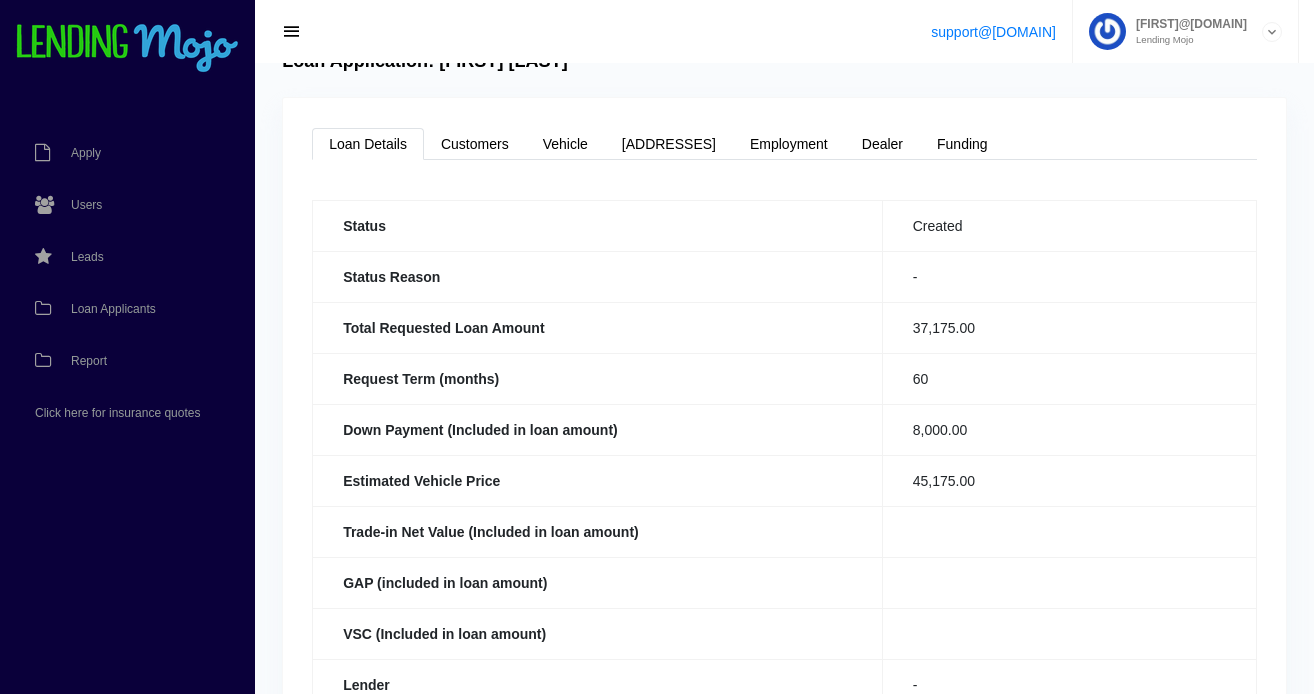scroll, scrollTop: 0, scrollLeft: 0, axis: both 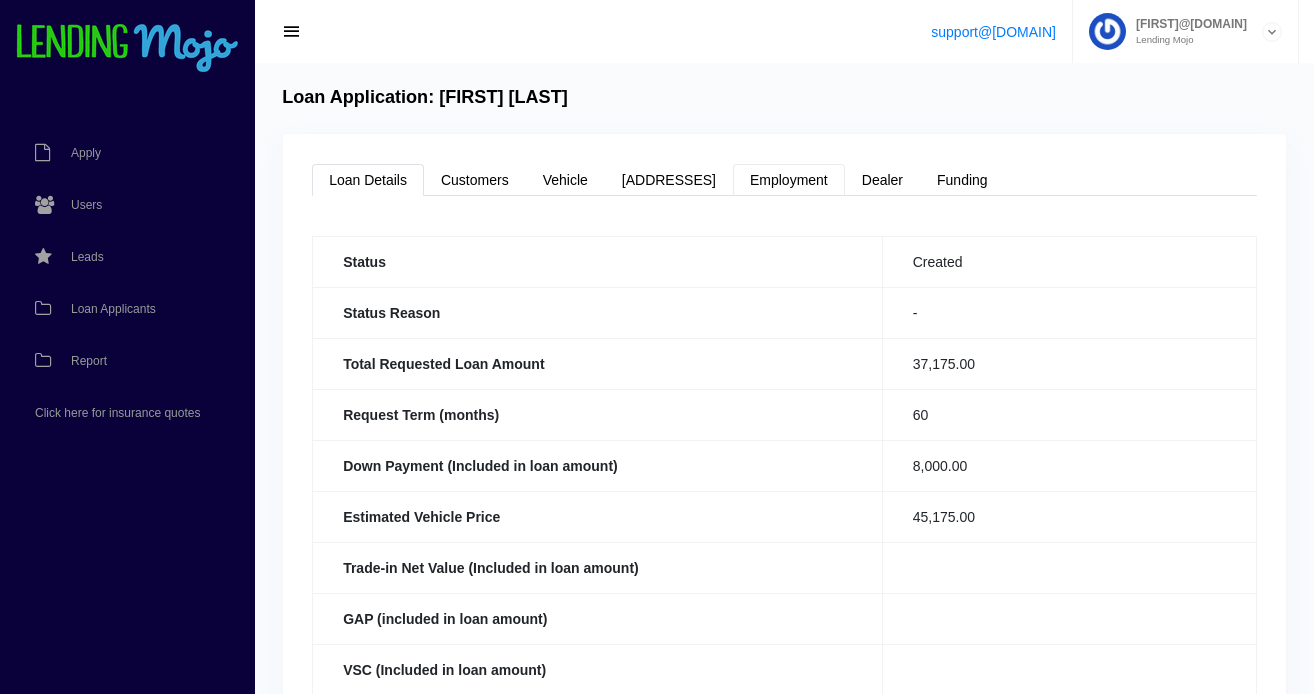 click on "Employment" at bounding box center (789, 180) 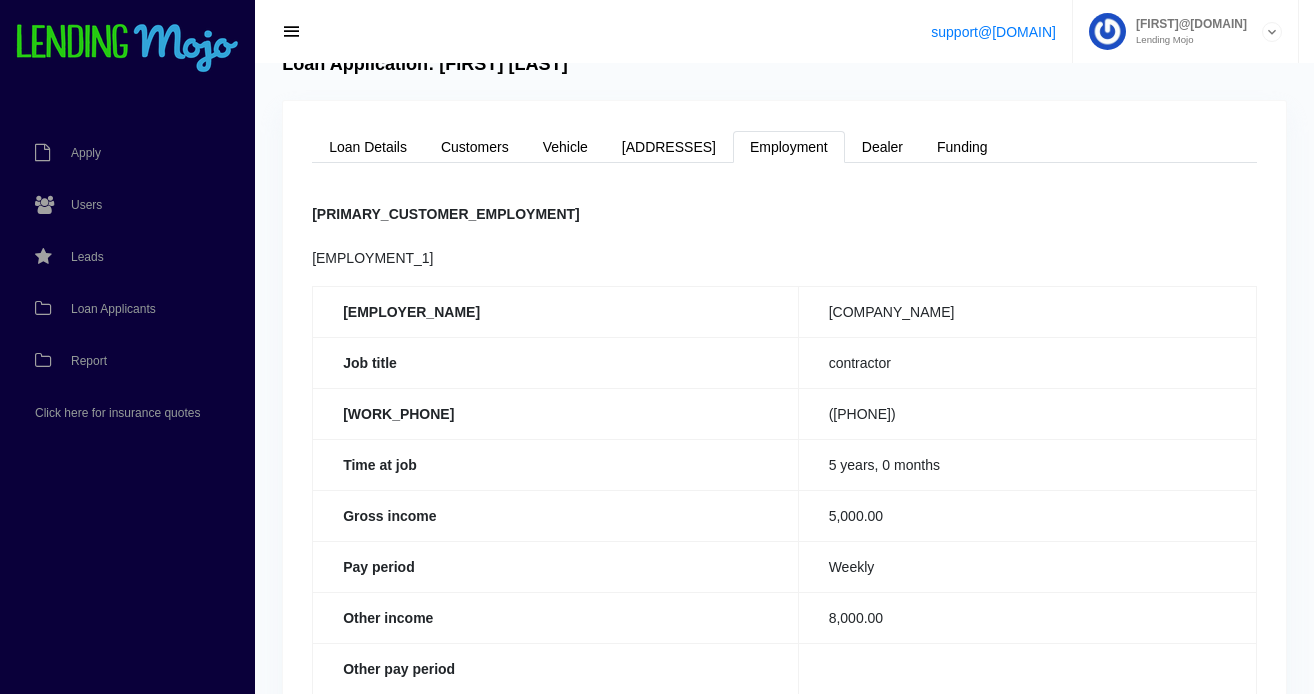 scroll, scrollTop: 24, scrollLeft: 0, axis: vertical 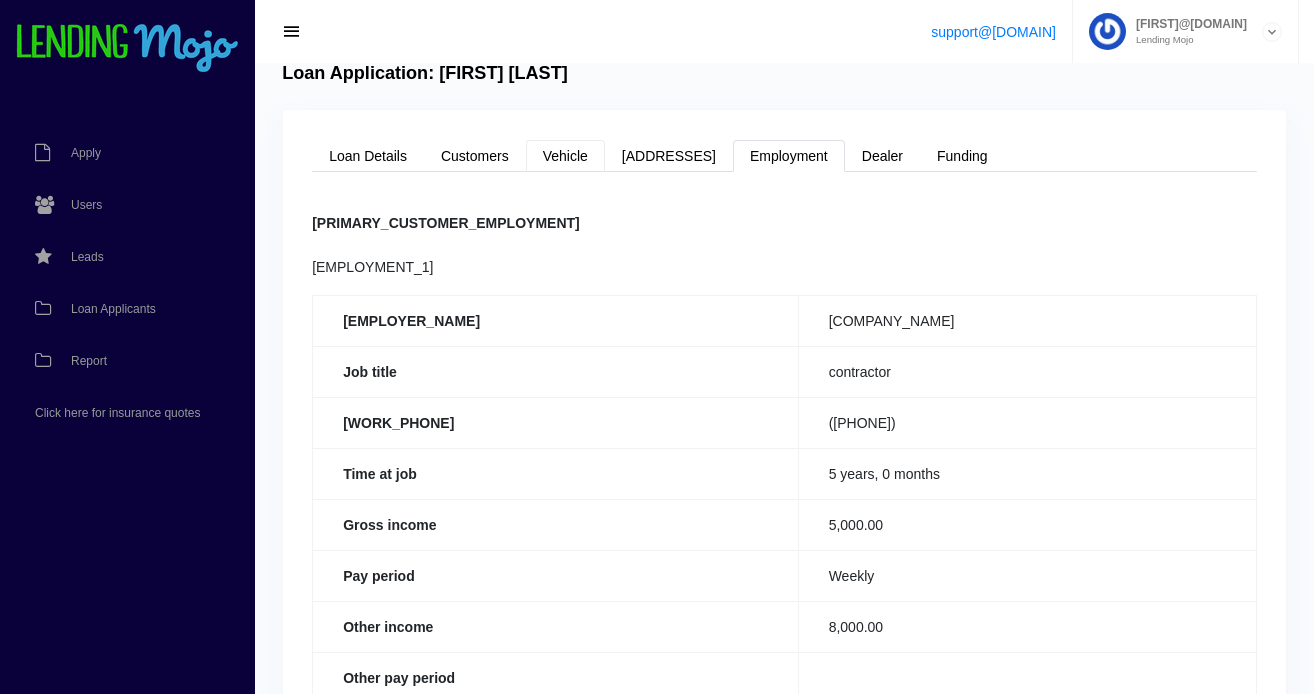 click on "Vehicle" at bounding box center [565, 156] 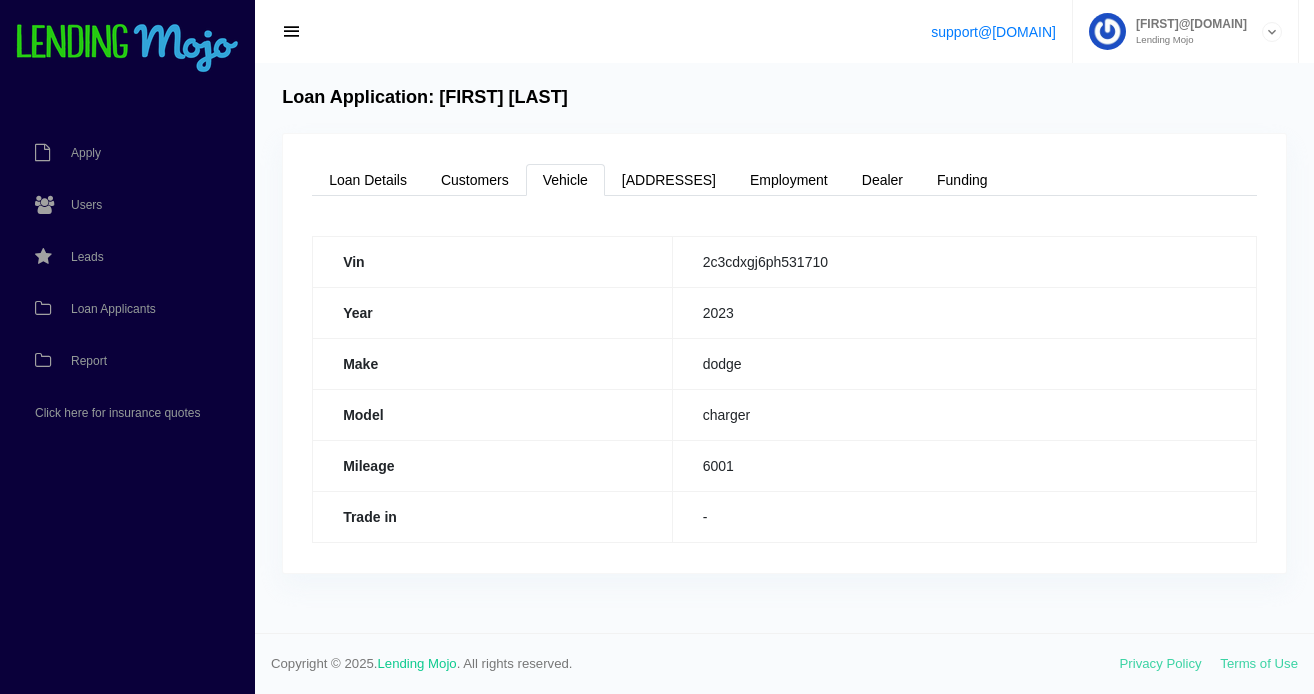 scroll, scrollTop: 0, scrollLeft: 0, axis: both 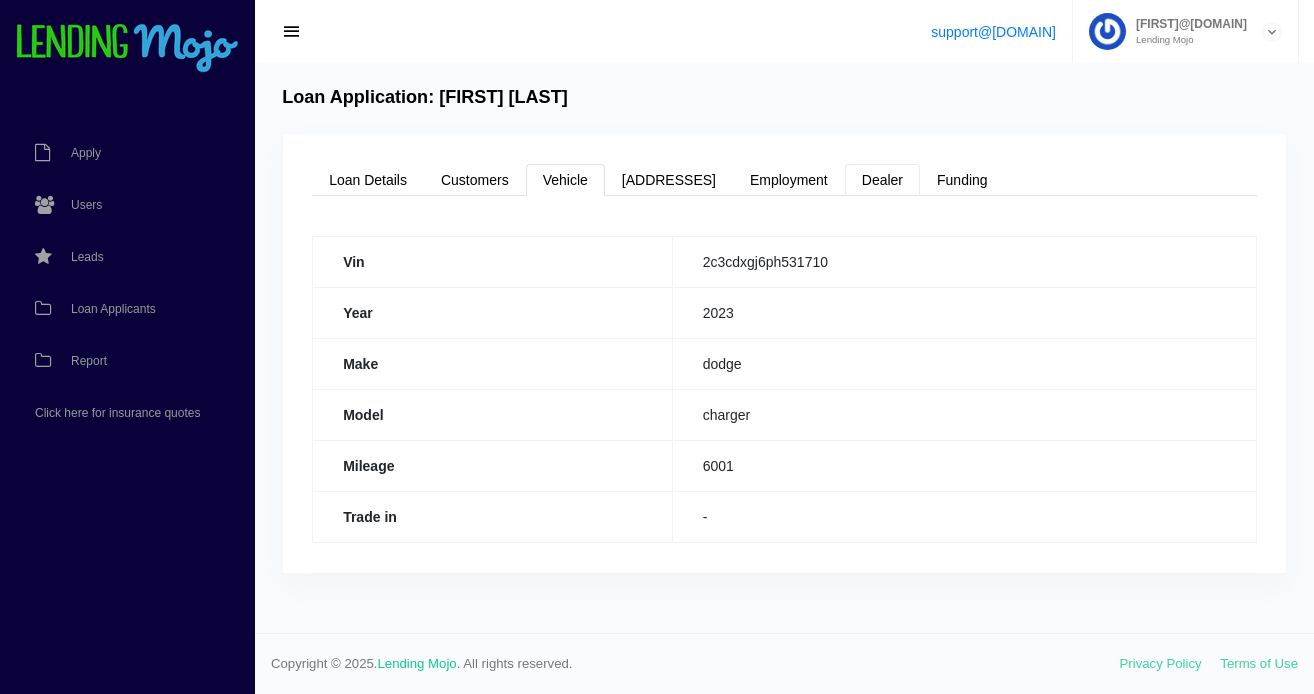 click on "Dealer" at bounding box center (882, 180) 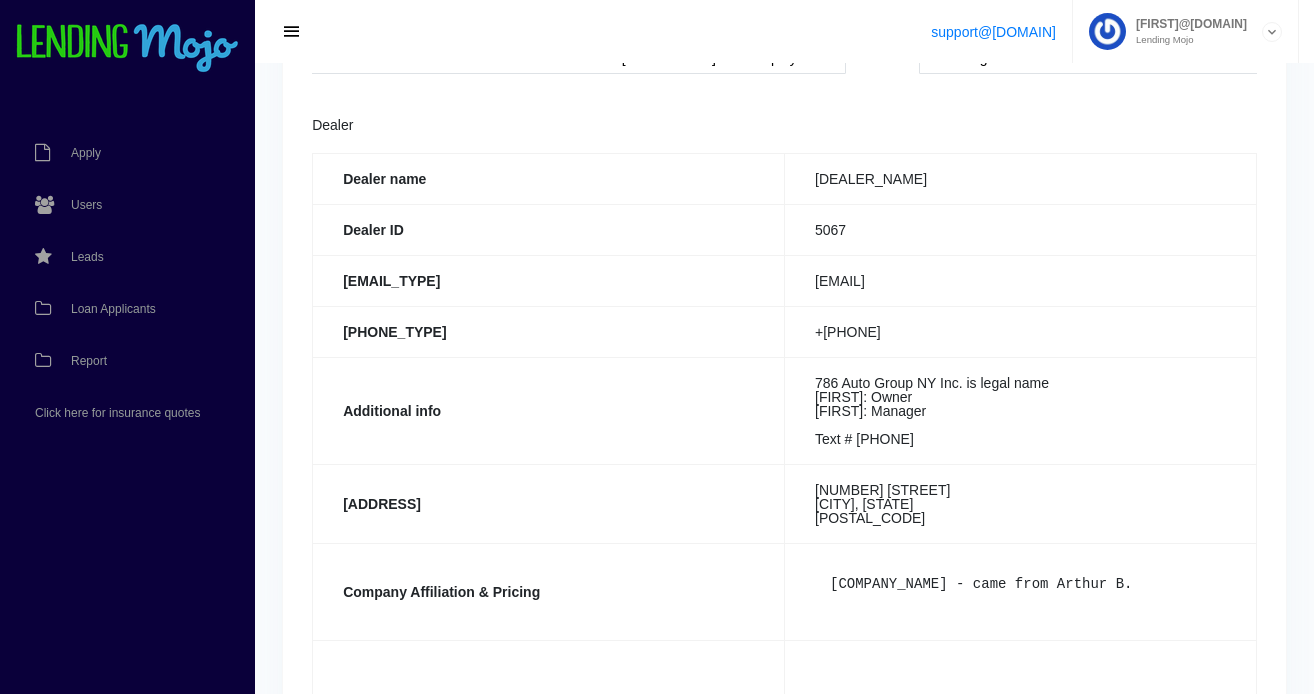 scroll, scrollTop: 0, scrollLeft: 0, axis: both 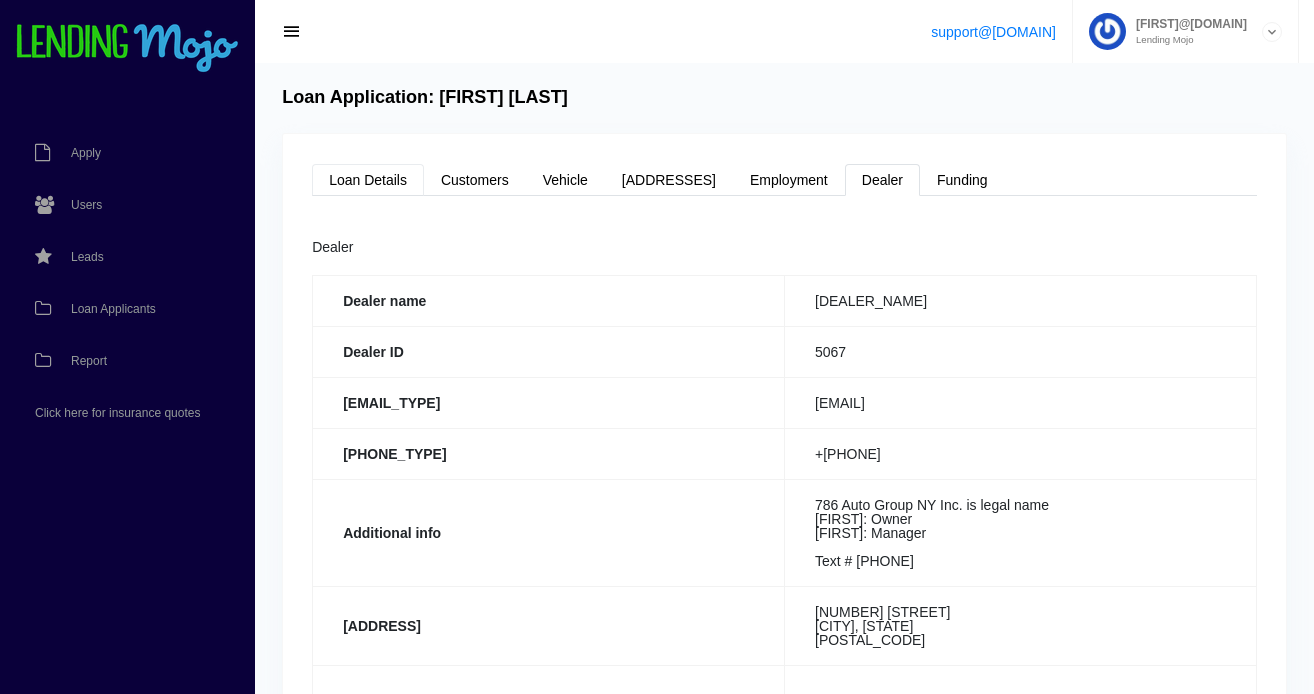 click on "Loan Details" at bounding box center (368, 180) 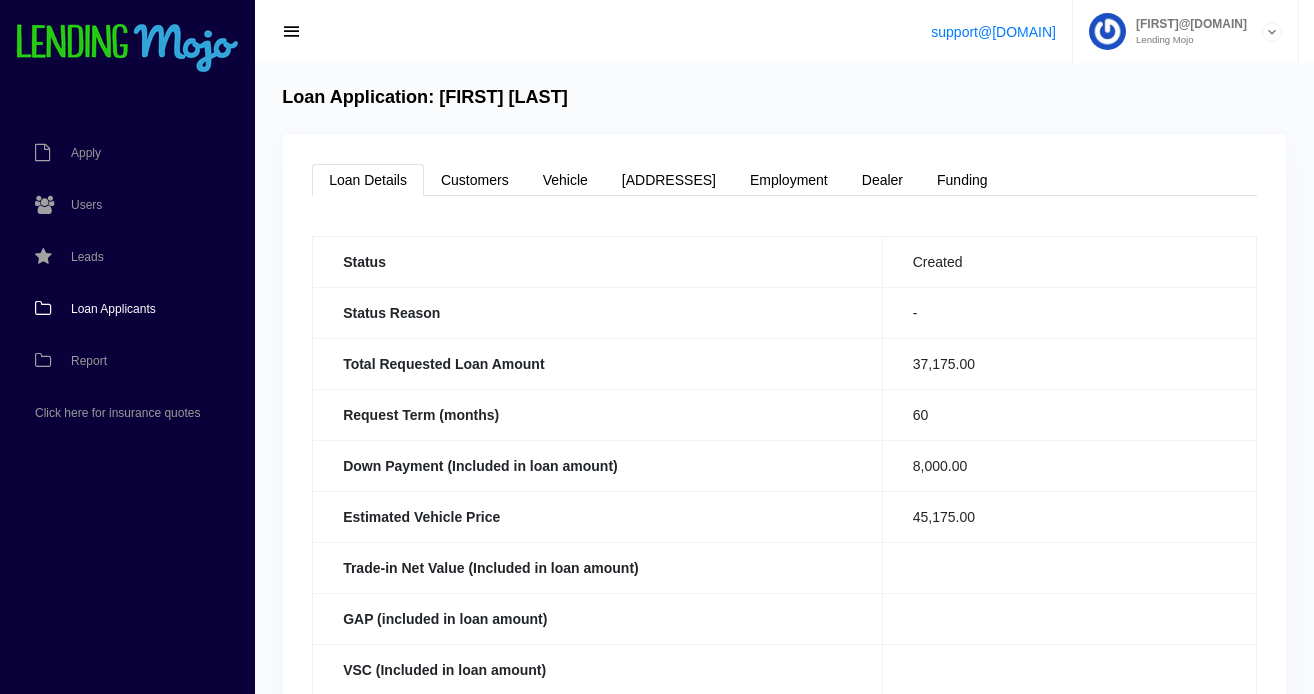 click on "Loan Applicants" at bounding box center (113, 309) 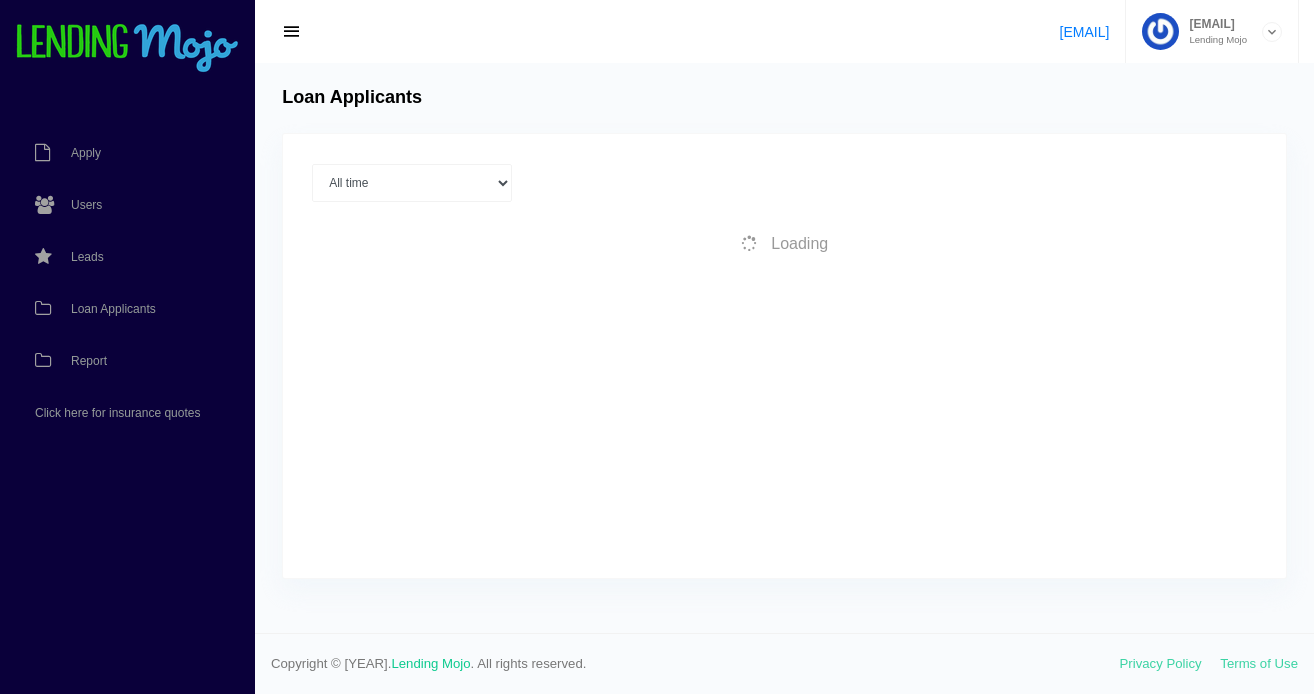 scroll, scrollTop: 0, scrollLeft: 0, axis: both 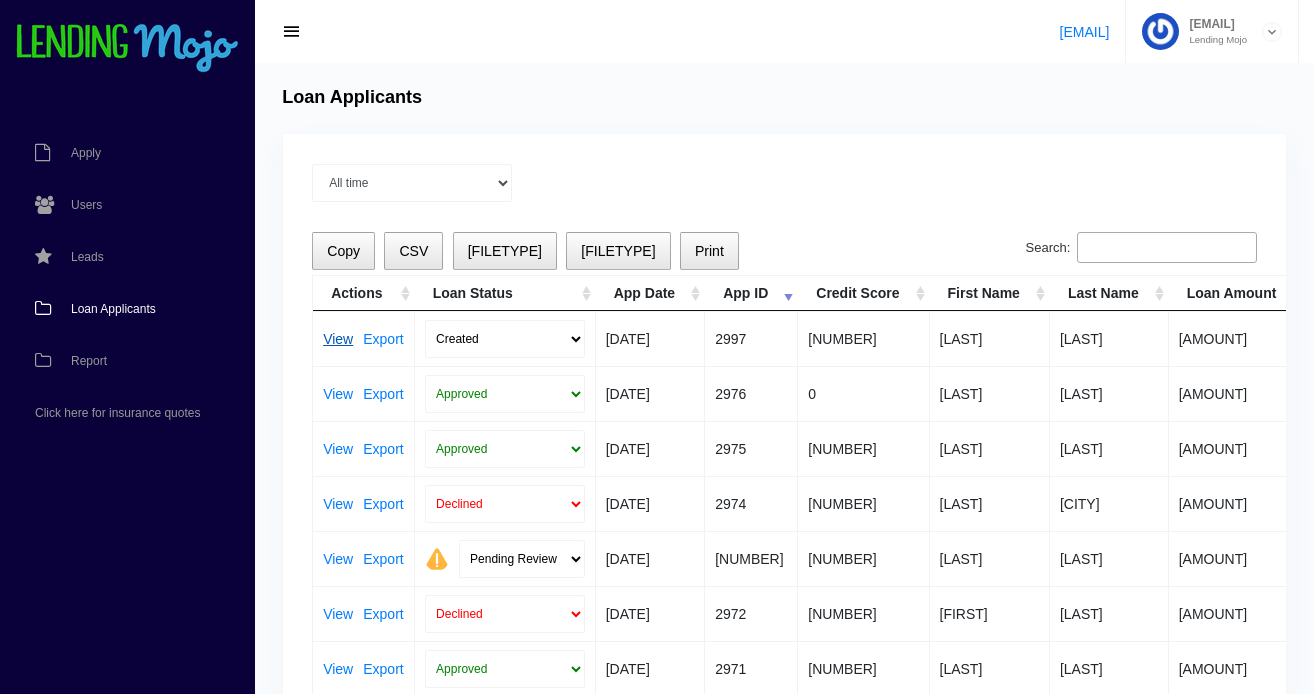 click on "View" at bounding box center [338, 339] 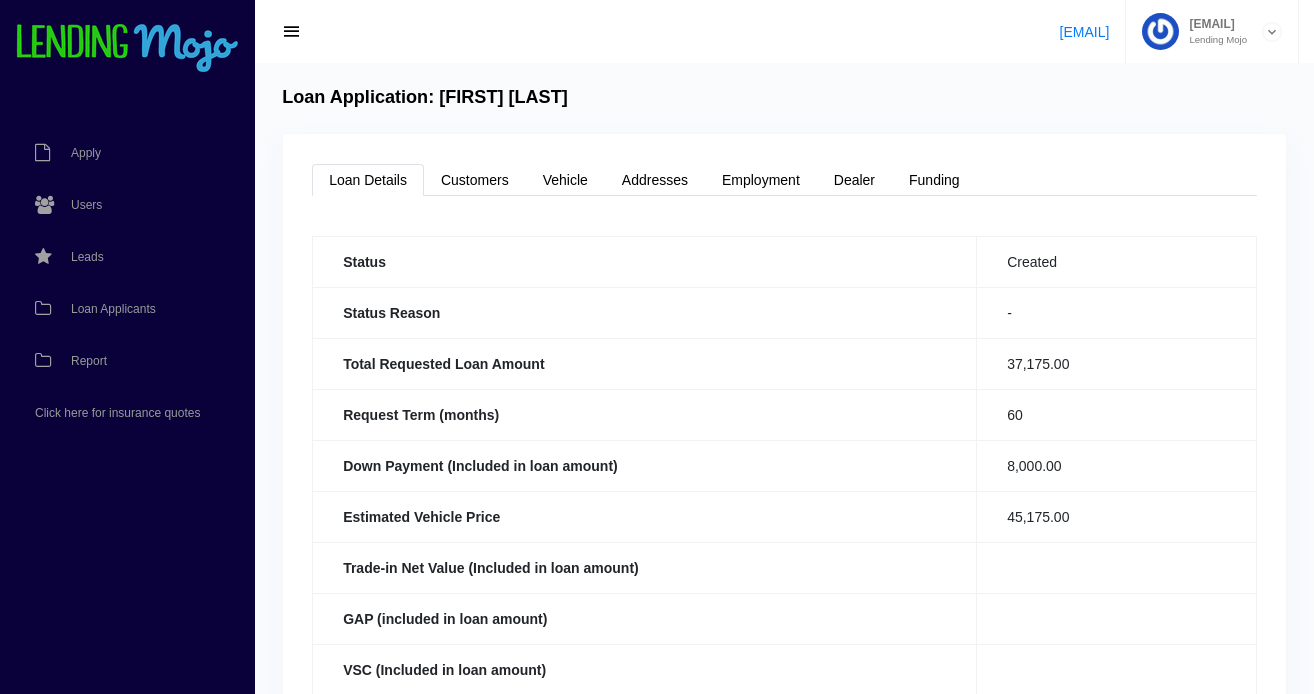 scroll, scrollTop: 0, scrollLeft: 0, axis: both 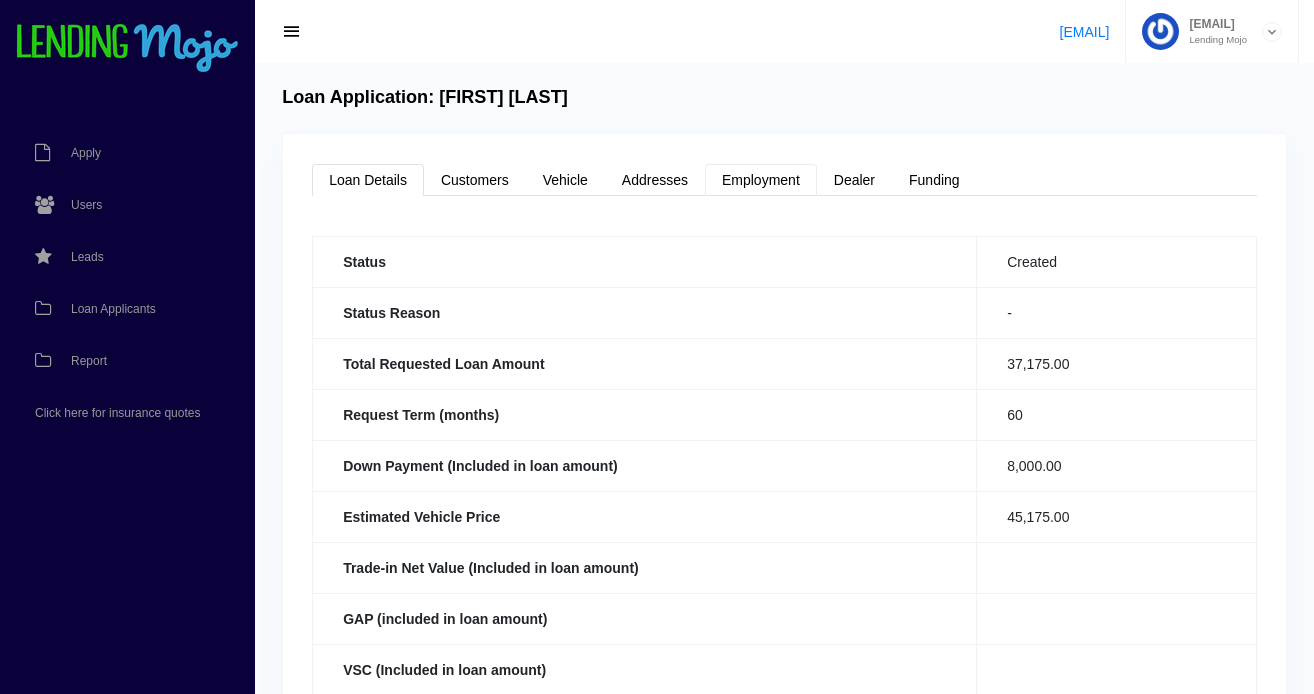 click on "Employment" at bounding box center (761, 180) 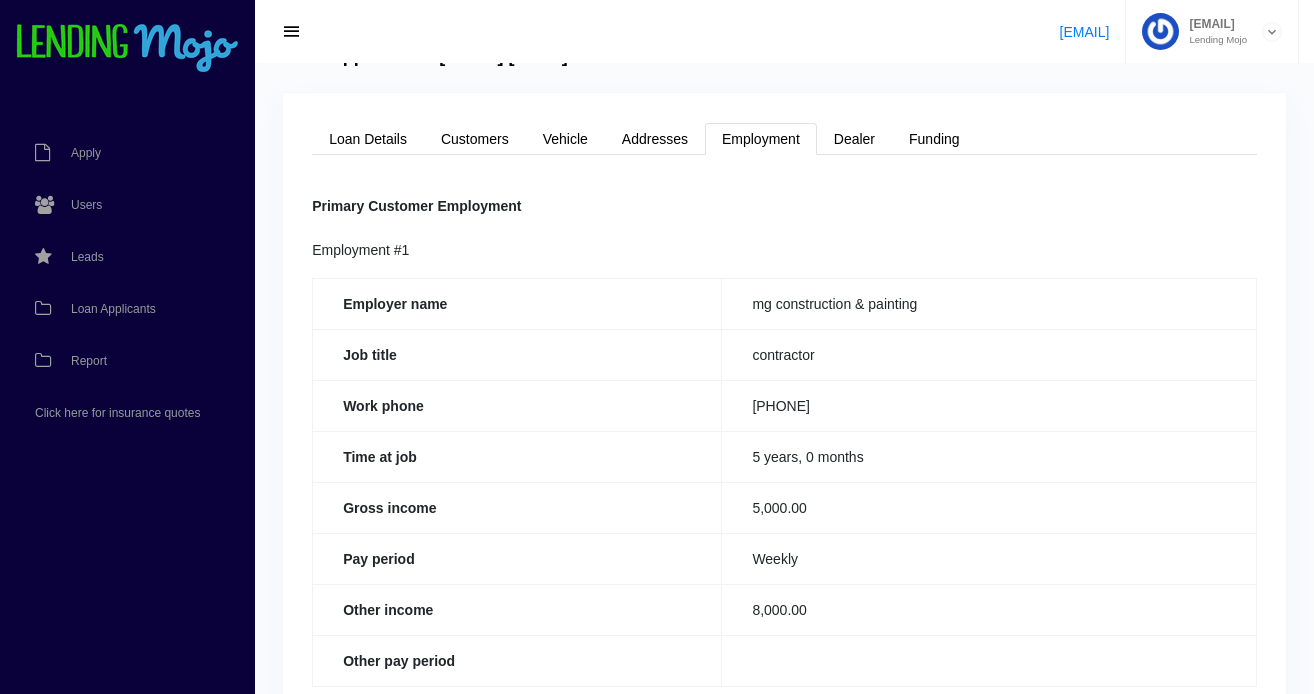scroll, scrollTop: 53, scrollLeft: 0, axis: vertical 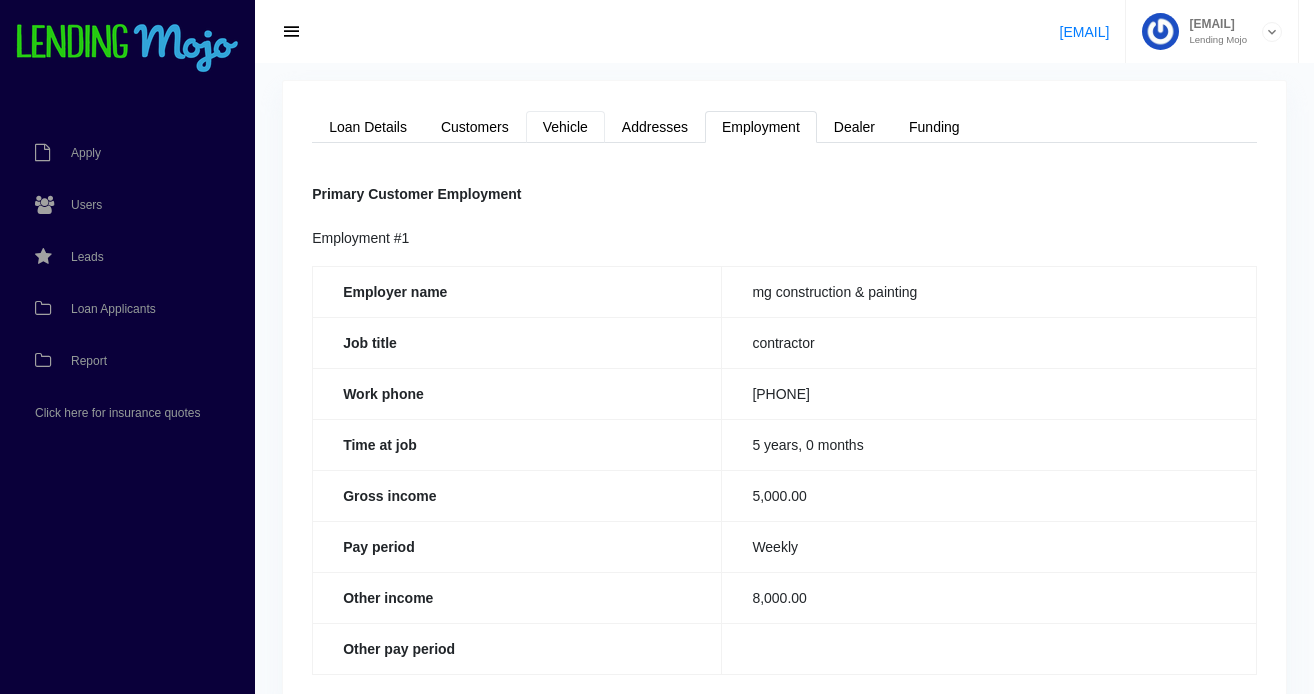 click on "Vehicle" at bounding box center [565, 127] 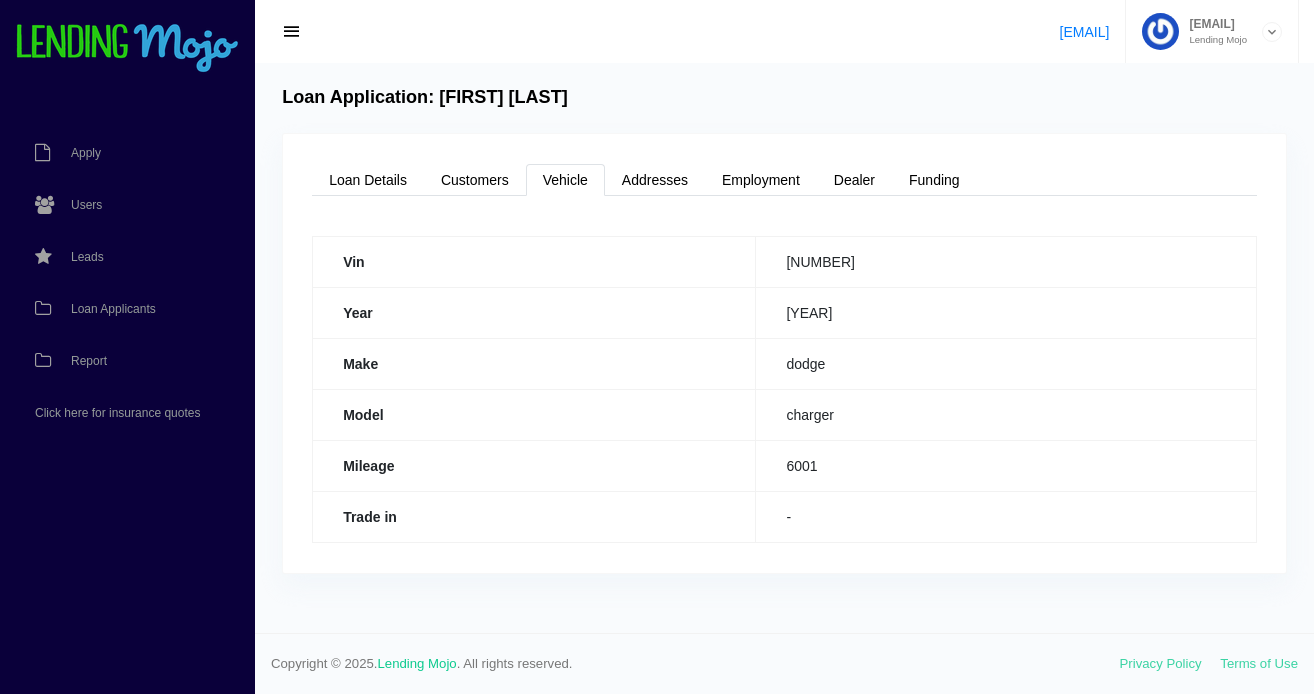 scroll, scrollTop: 0, scrollLeft: 0, axis: both 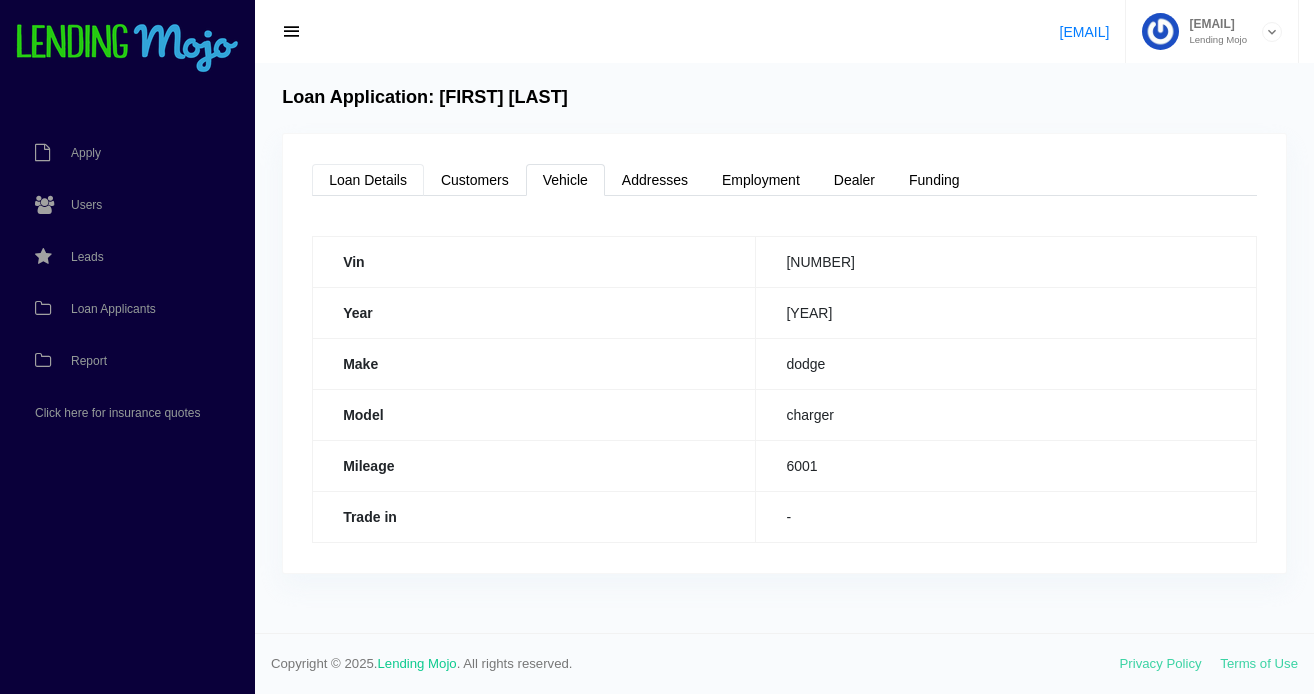 click on "Loan Details" at bounding box center (368, 180) 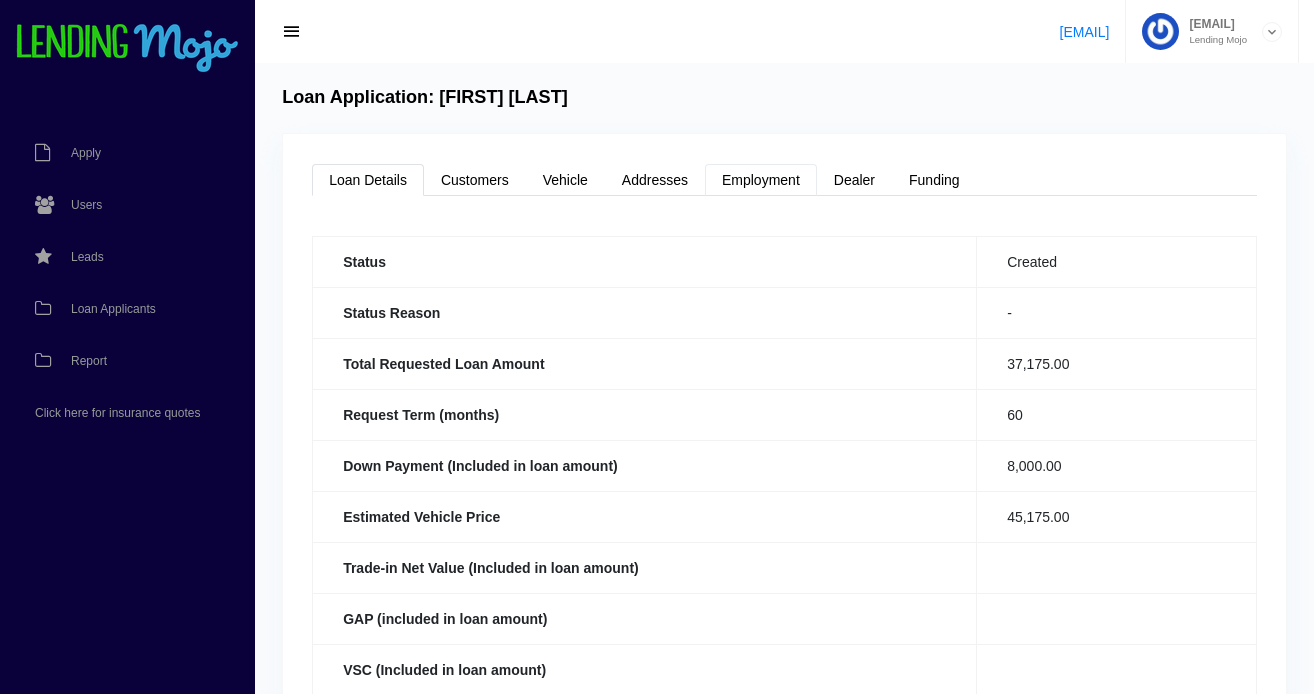 click on "Employment" at bounding box center [761, 180] 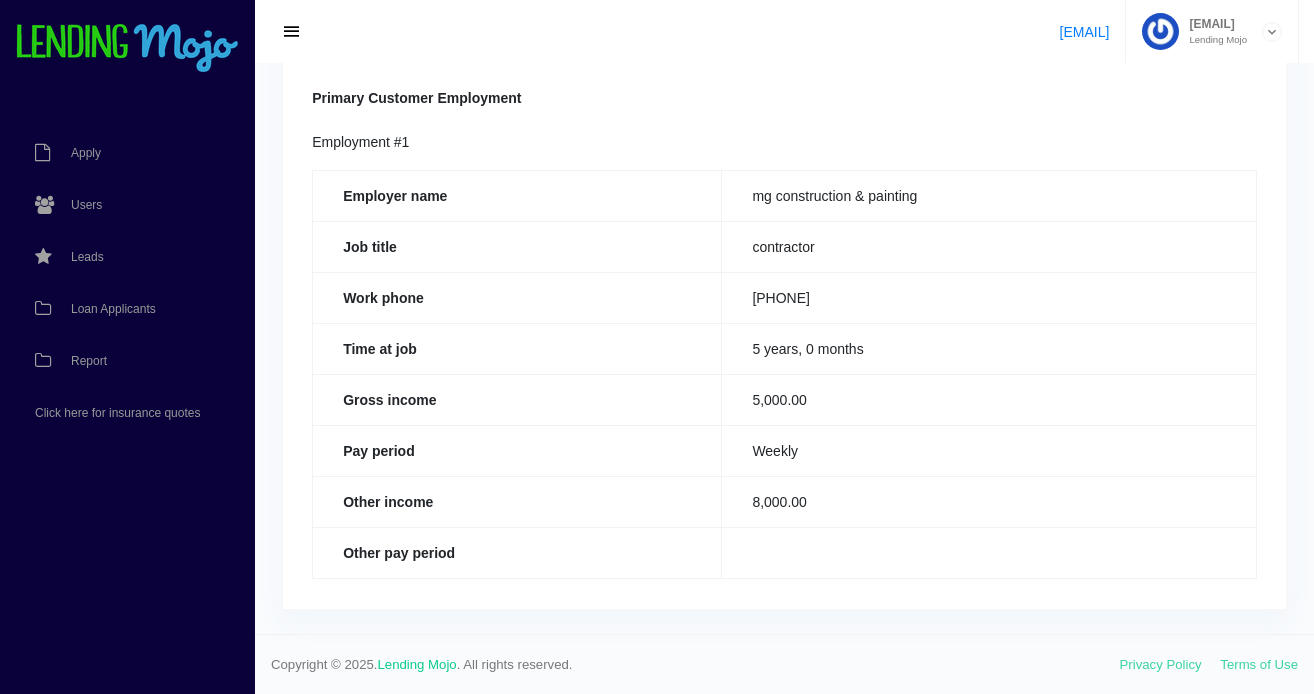 scroll, scrollTop: 0, scrollLeft: 0, axis: both 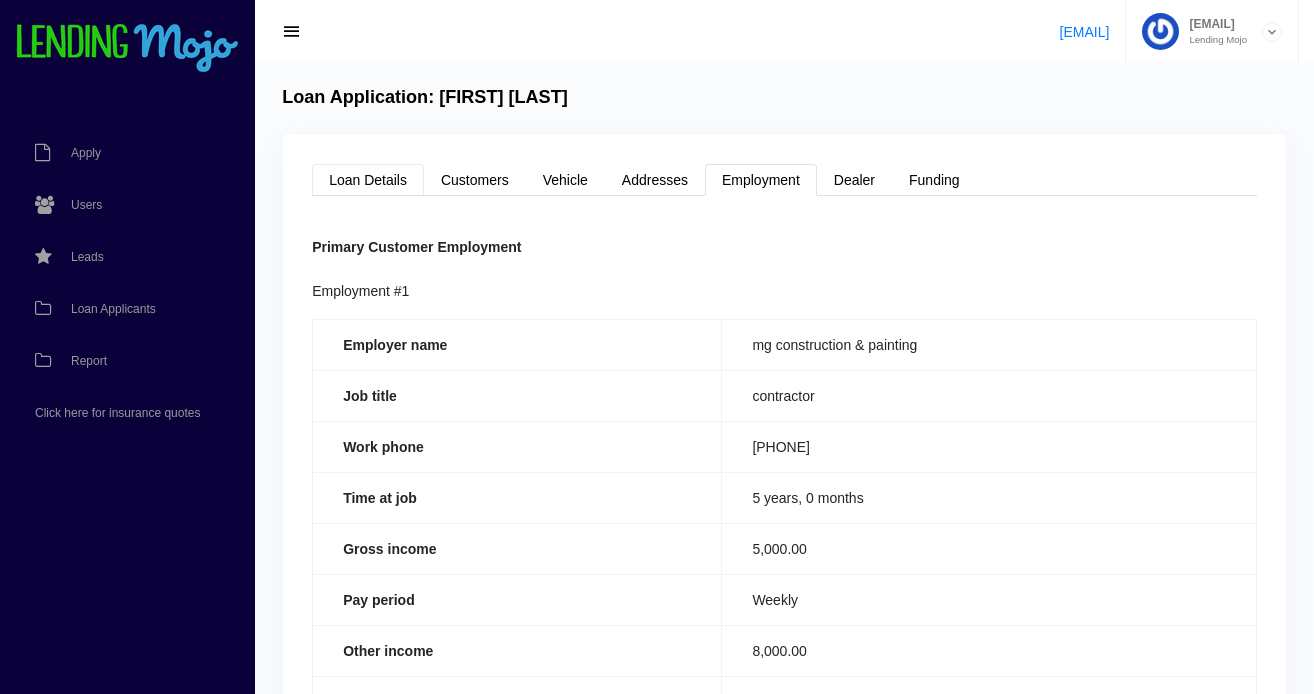 click on "Loan Details" at bounding box center [368, 180] 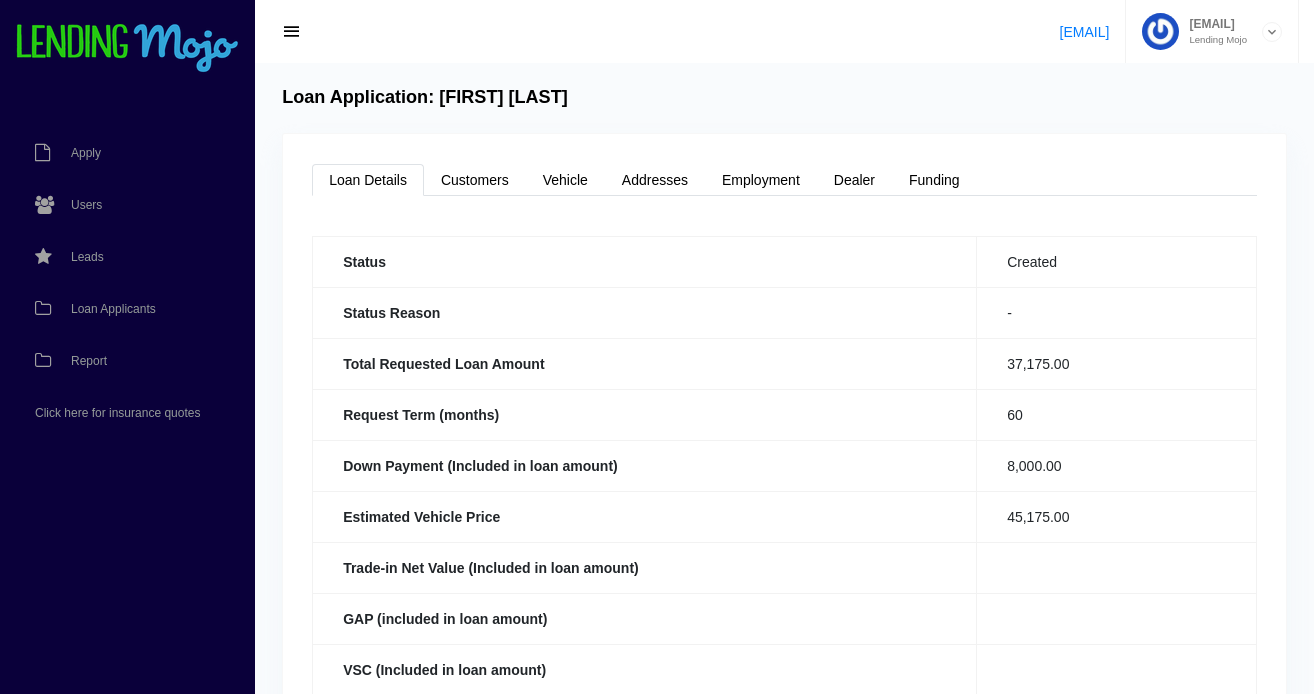 click on "37,175.00" at bounding box center (1117, 261) 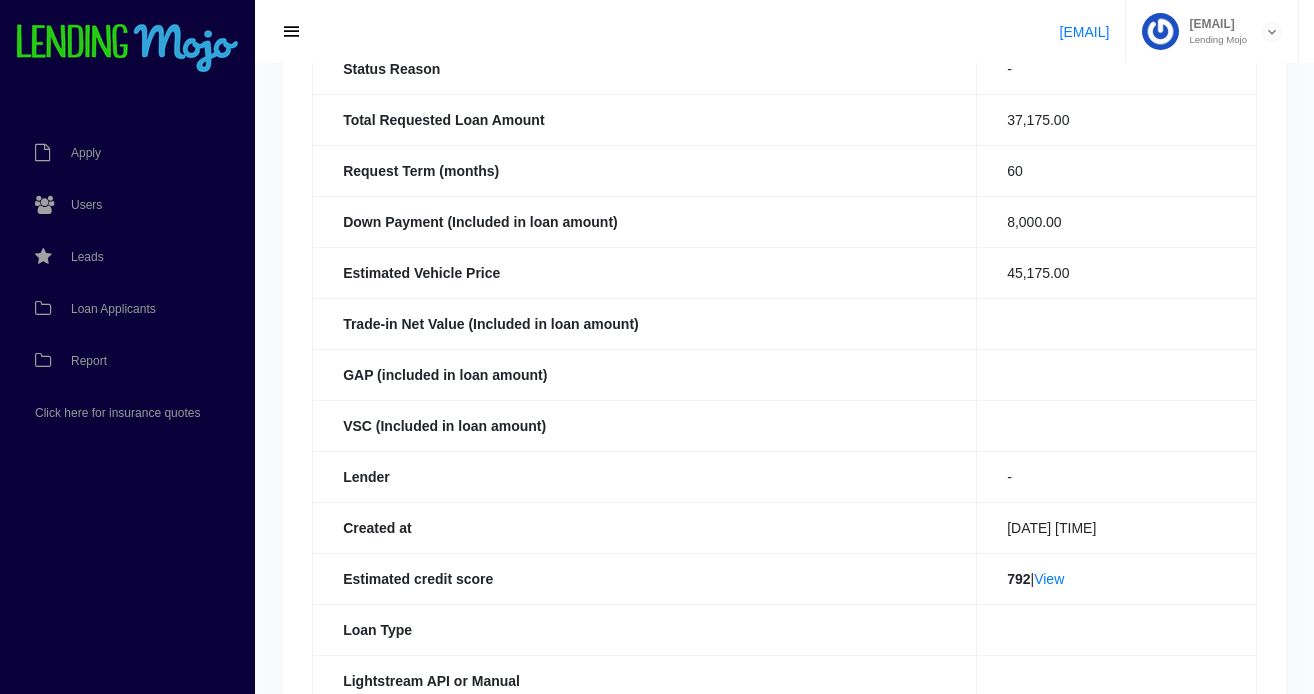scroll, scrollTop: 0, scrollLeft: 0, axis: both 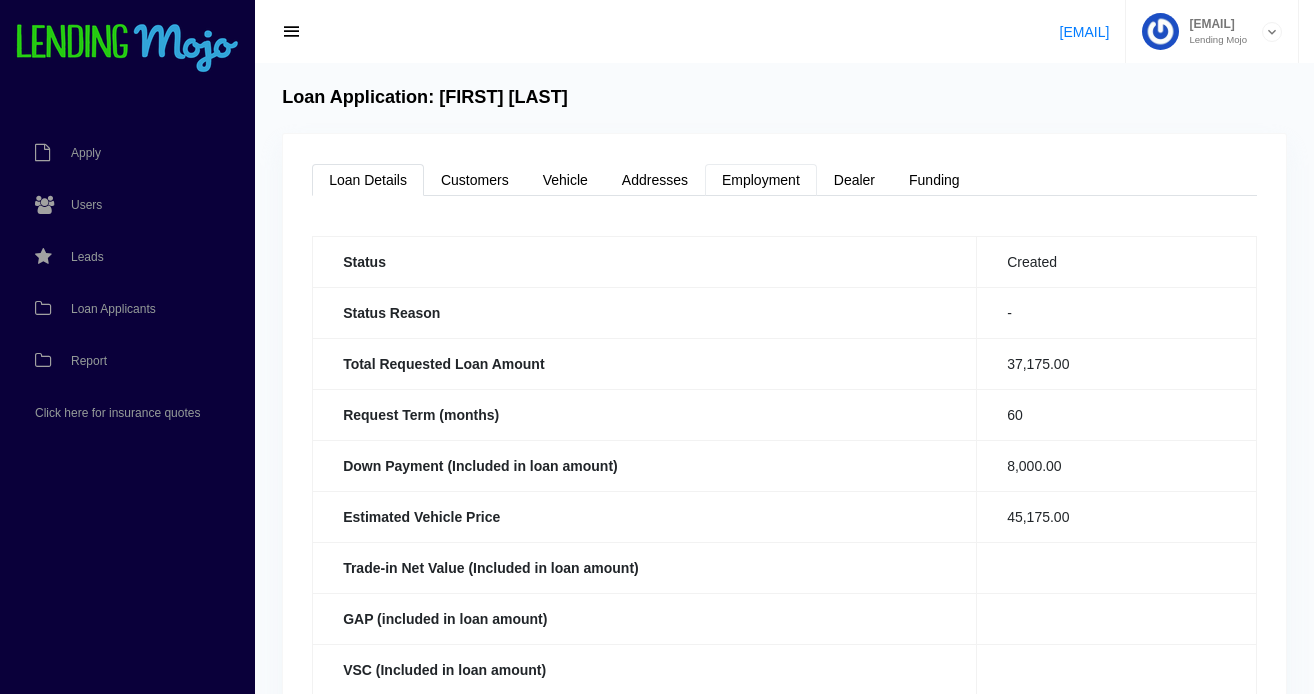 click on "Employment" at bounding box center [761, 180] 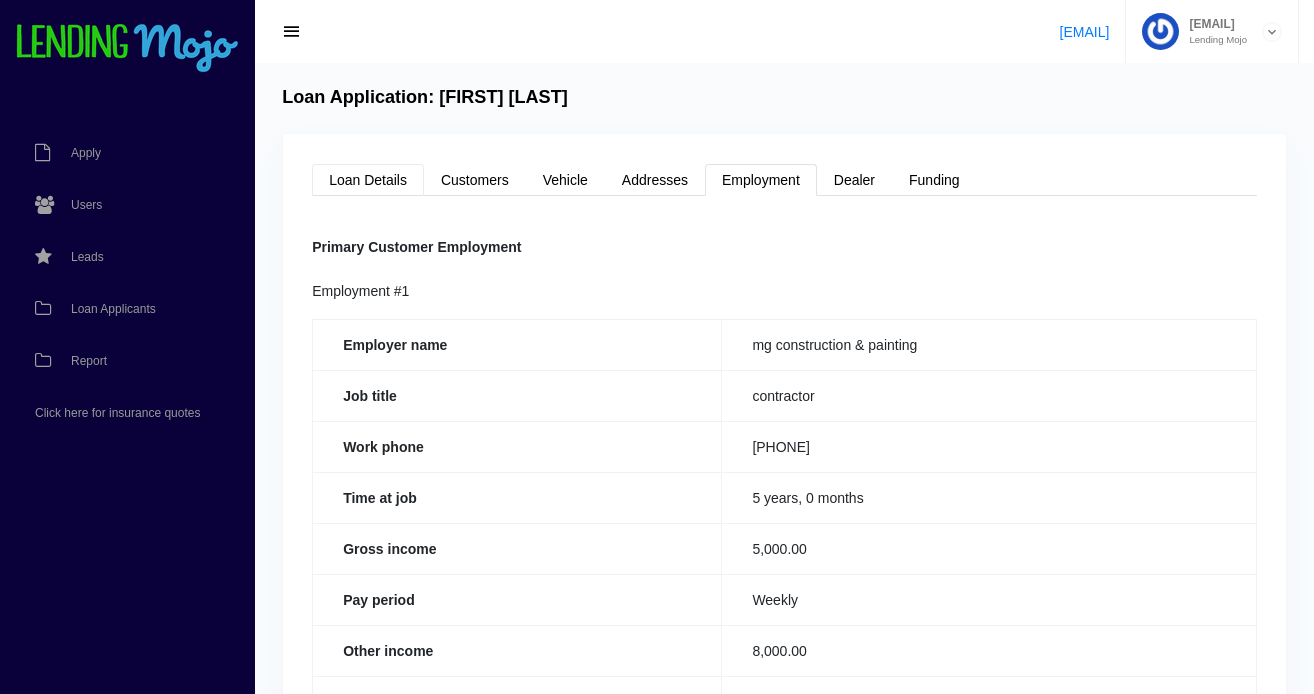 click on "Loan Details" at bounding box center (368, 180) 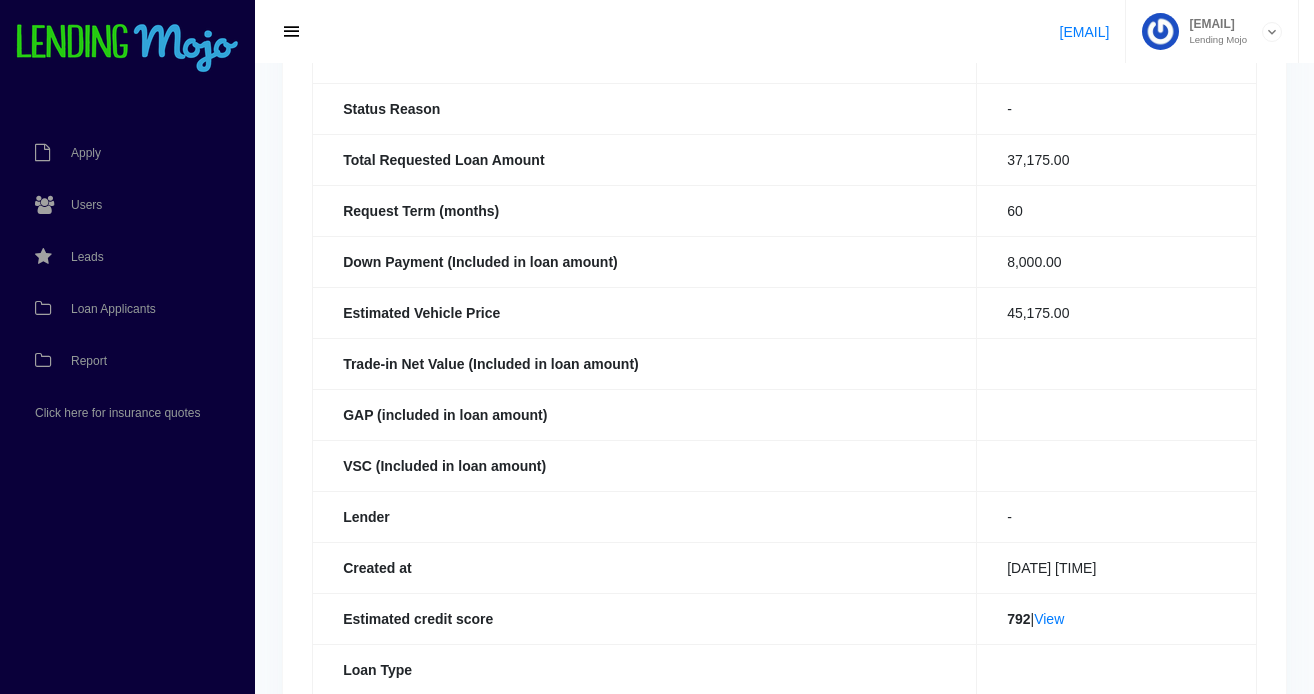 scroll, scrollTop: 212, scrollLeft: 0, axis: vertical 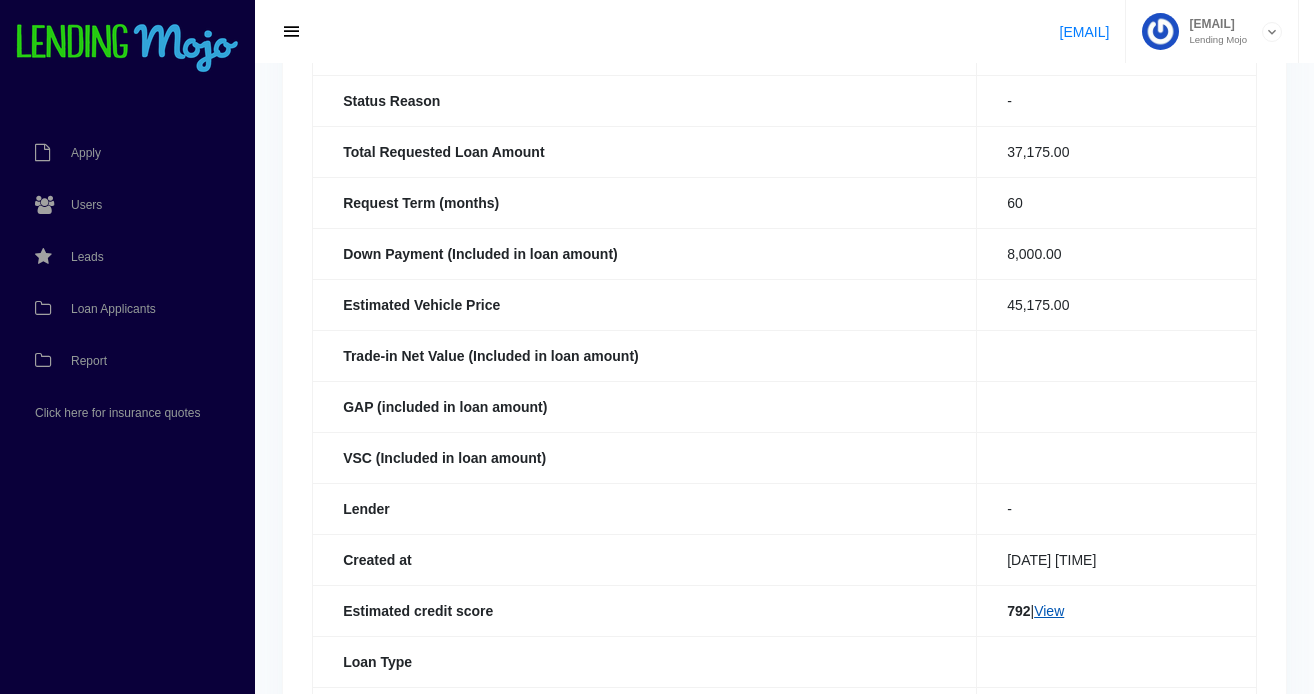 click on "View" at bounding box center [1049, 611] 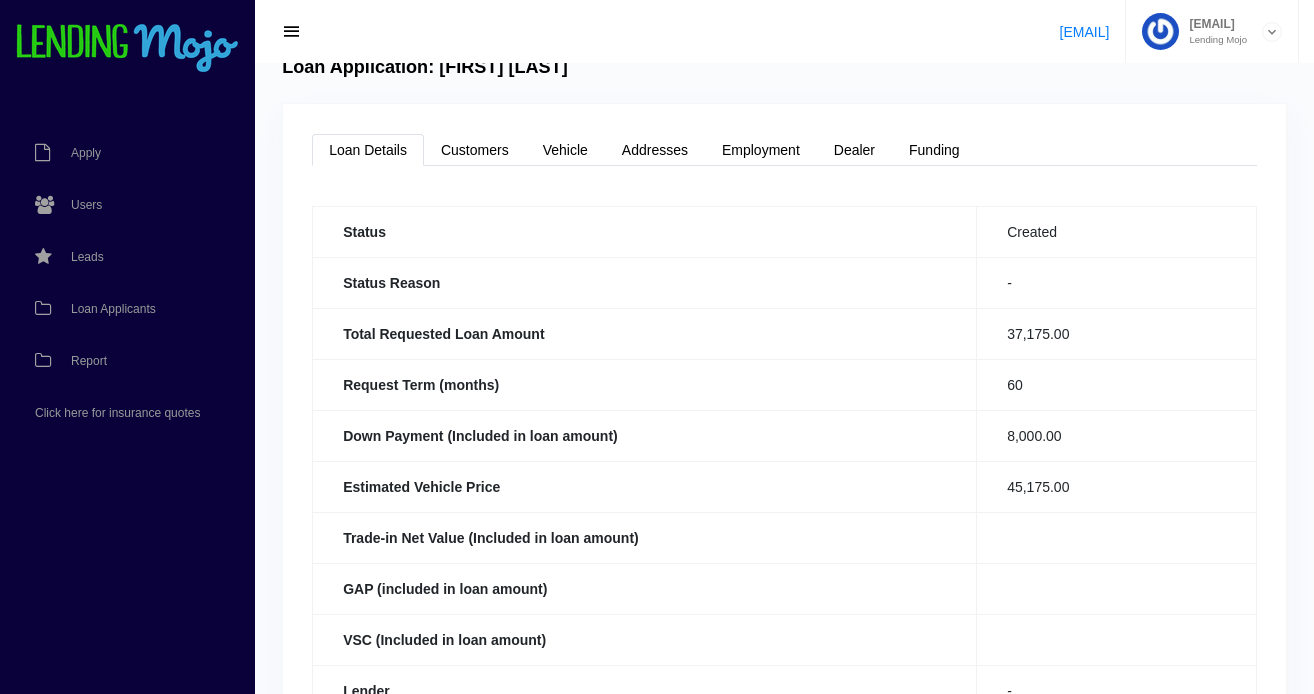 scroll, scrollTop: 12, scrollLeft: 0, axis: vertical 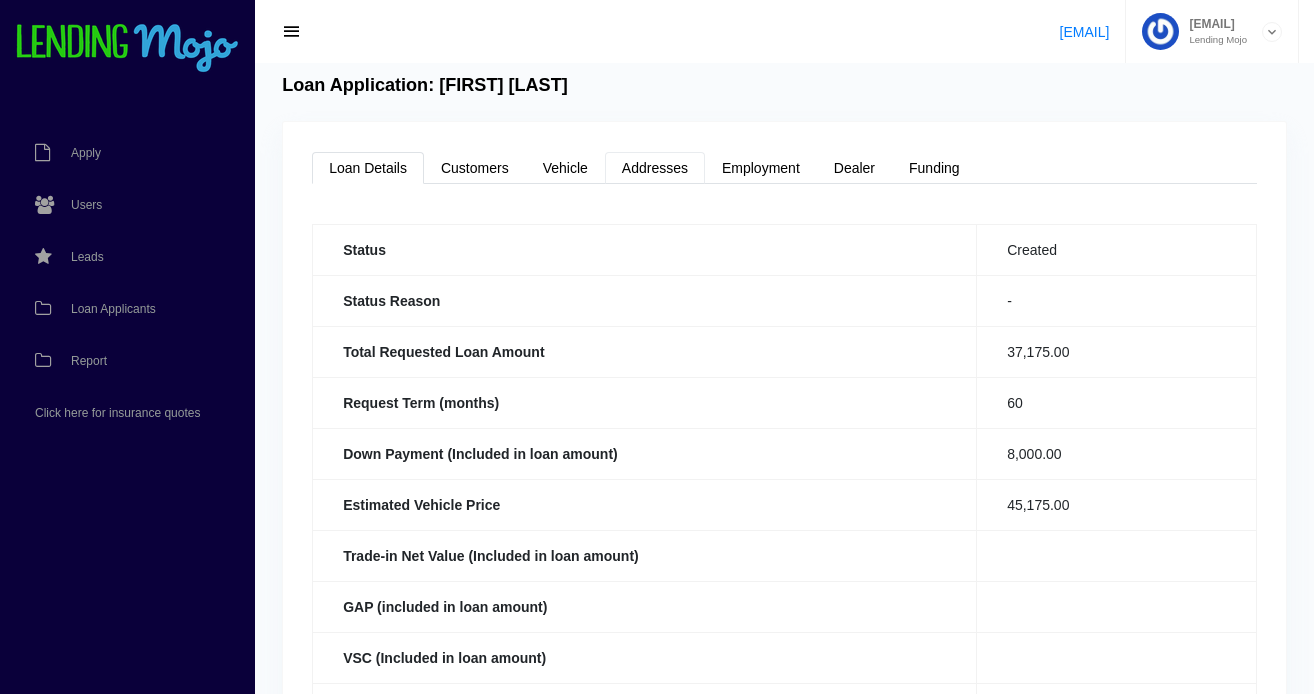 click on "Addresses" at bounding box center [655, 168] 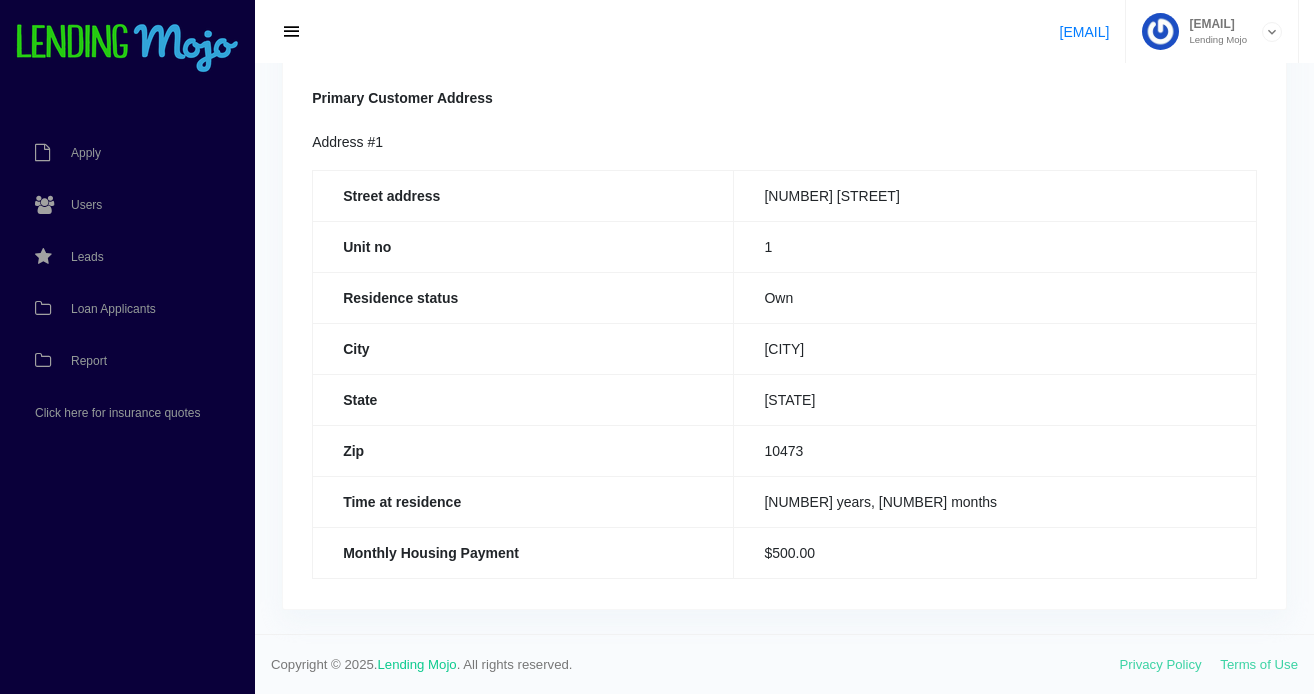 scroll, scrollTop: 0, scrollLeft: 0, axis: both 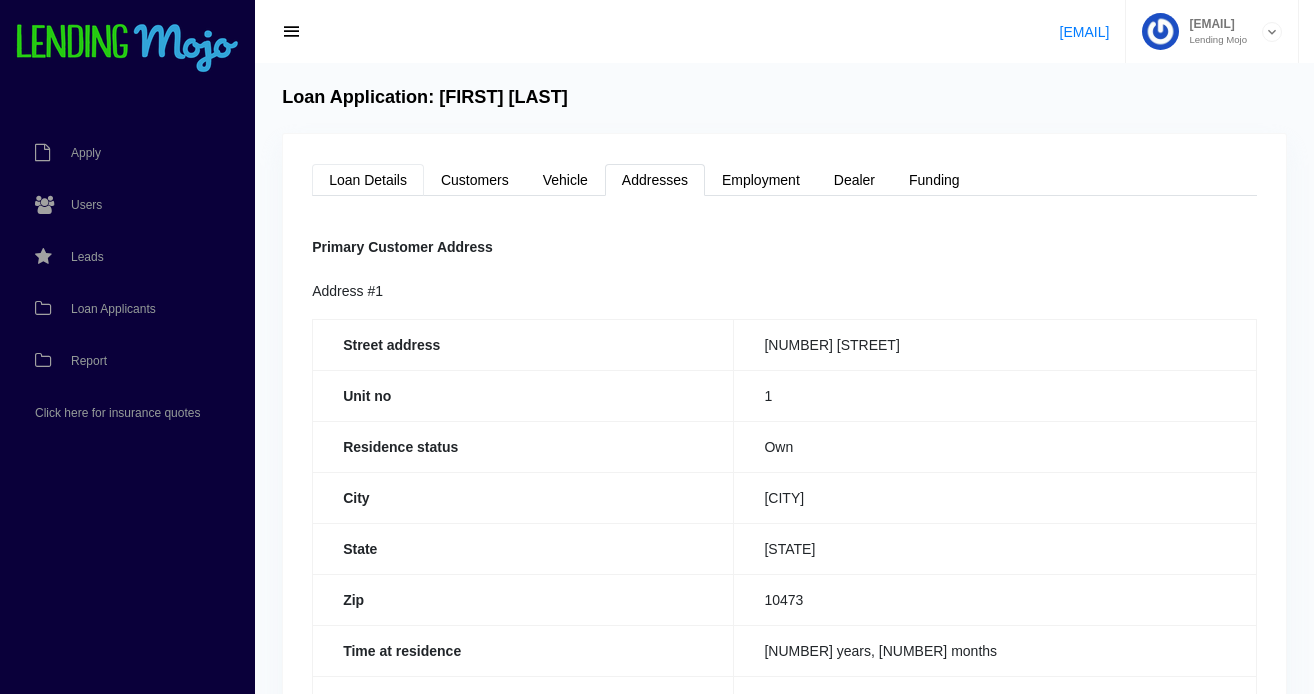 click on "Loan Details" at bounding box center [368, 180] 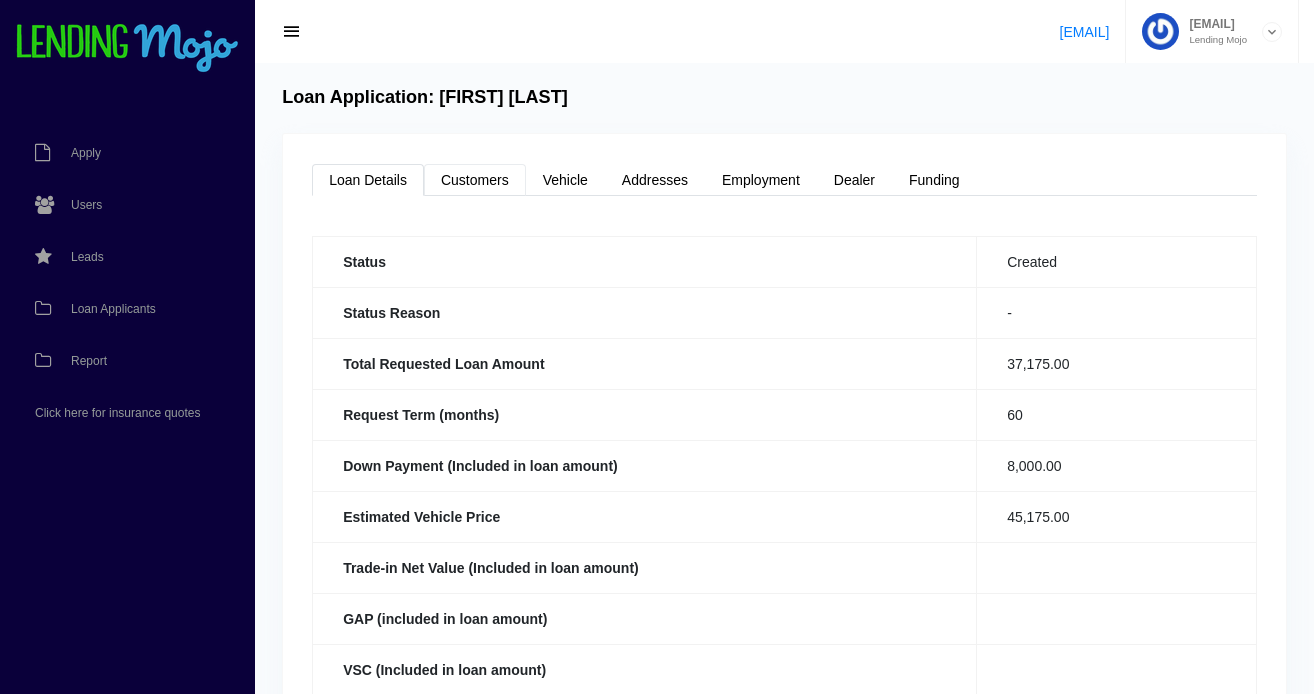 click on "Customers" at bounding box center (475, 180) 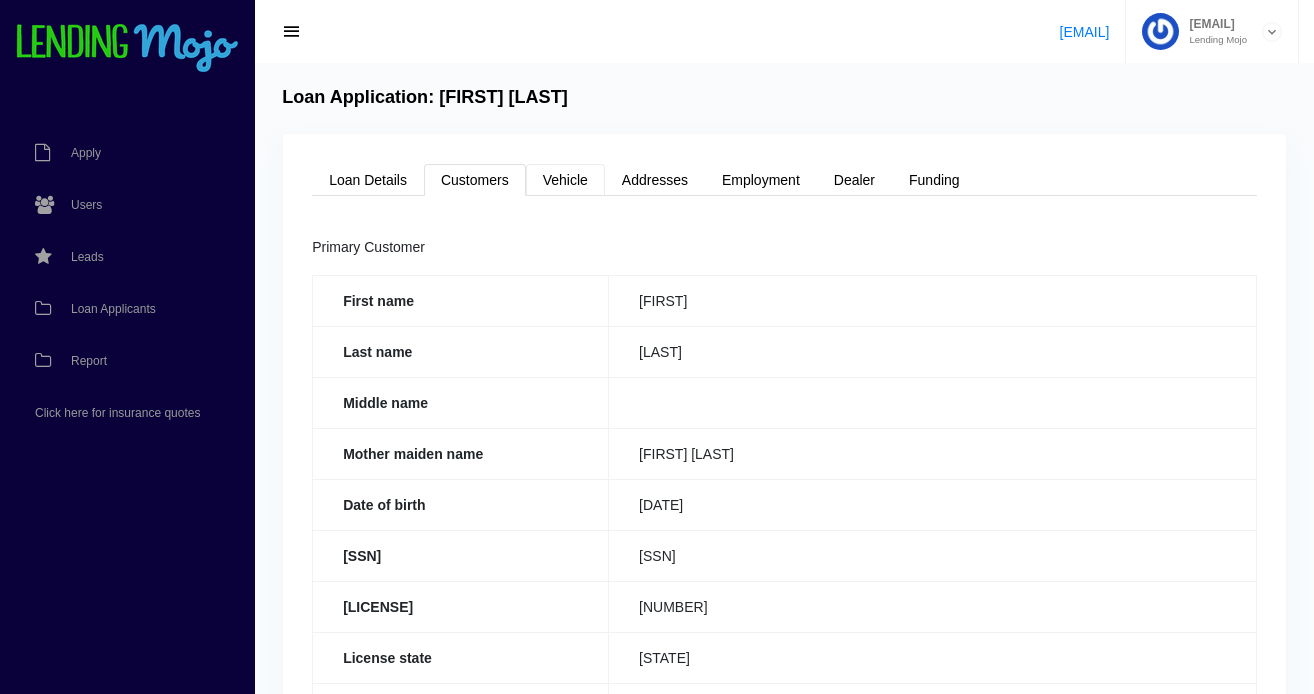 click on "Vehicle" at bounding box center [565, 180] 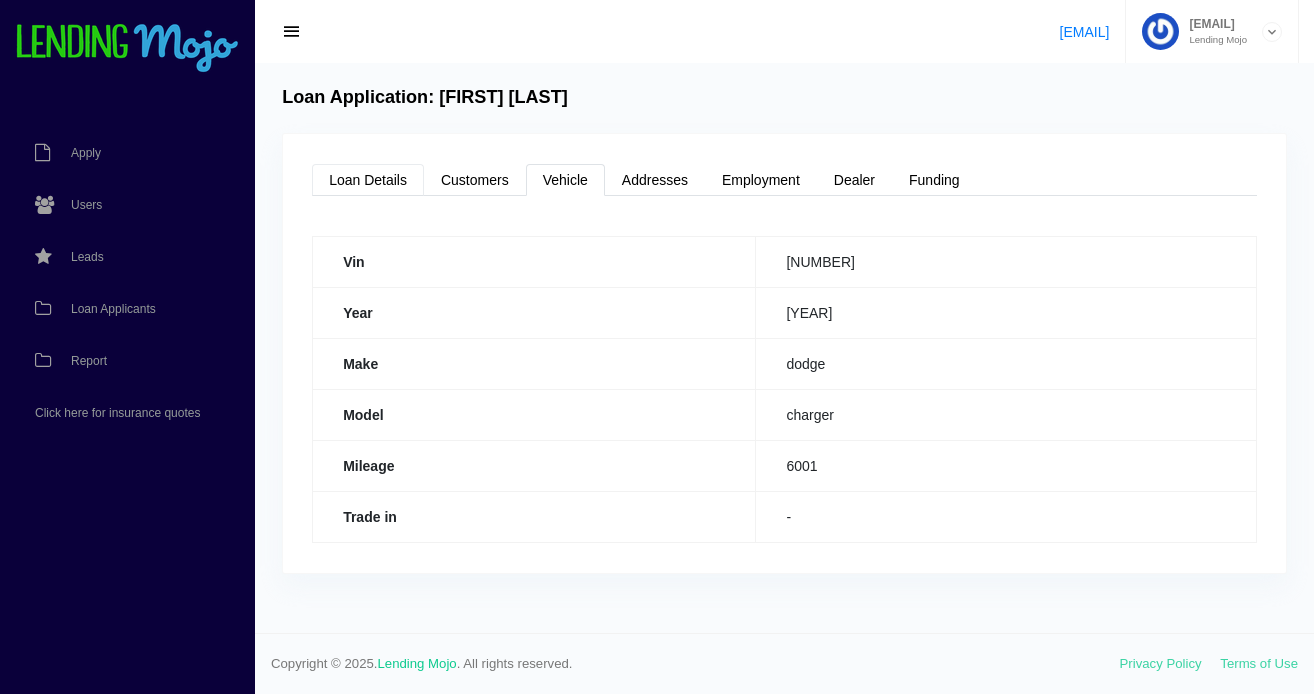 click on "Loan Details" at bounding box center [368, 180] 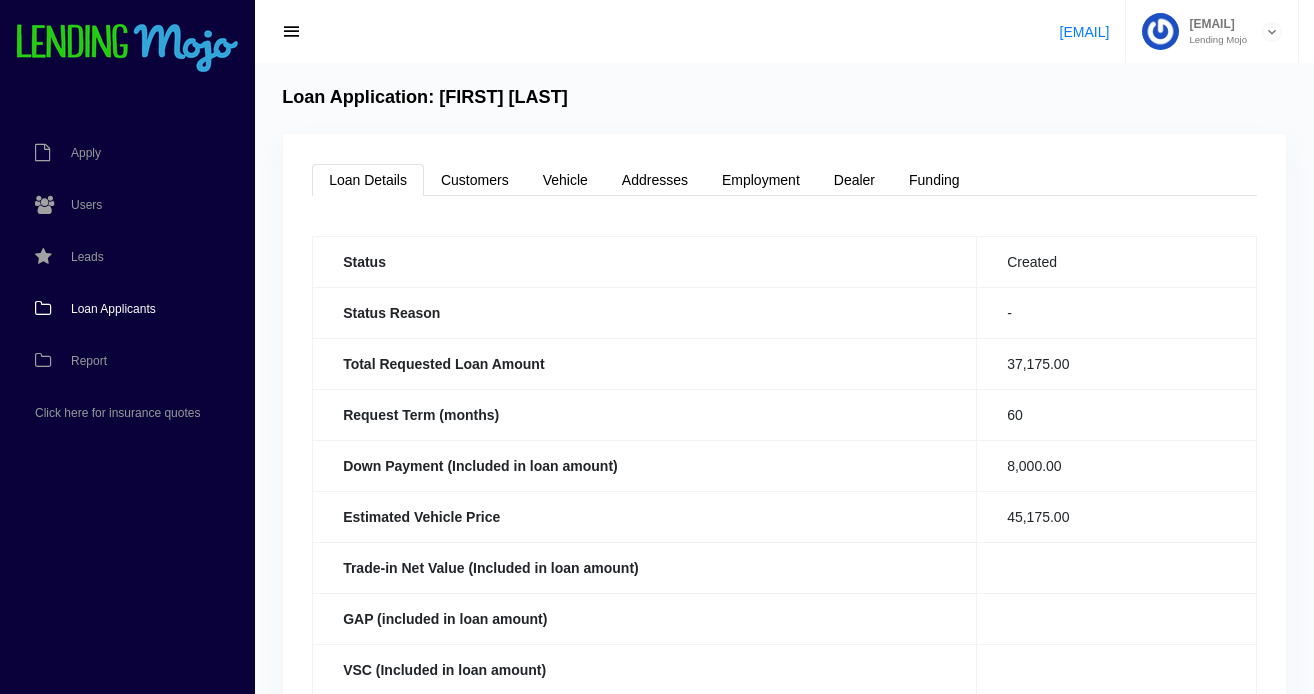 click on "Loan Applicants" at bounding box center [113, 309] 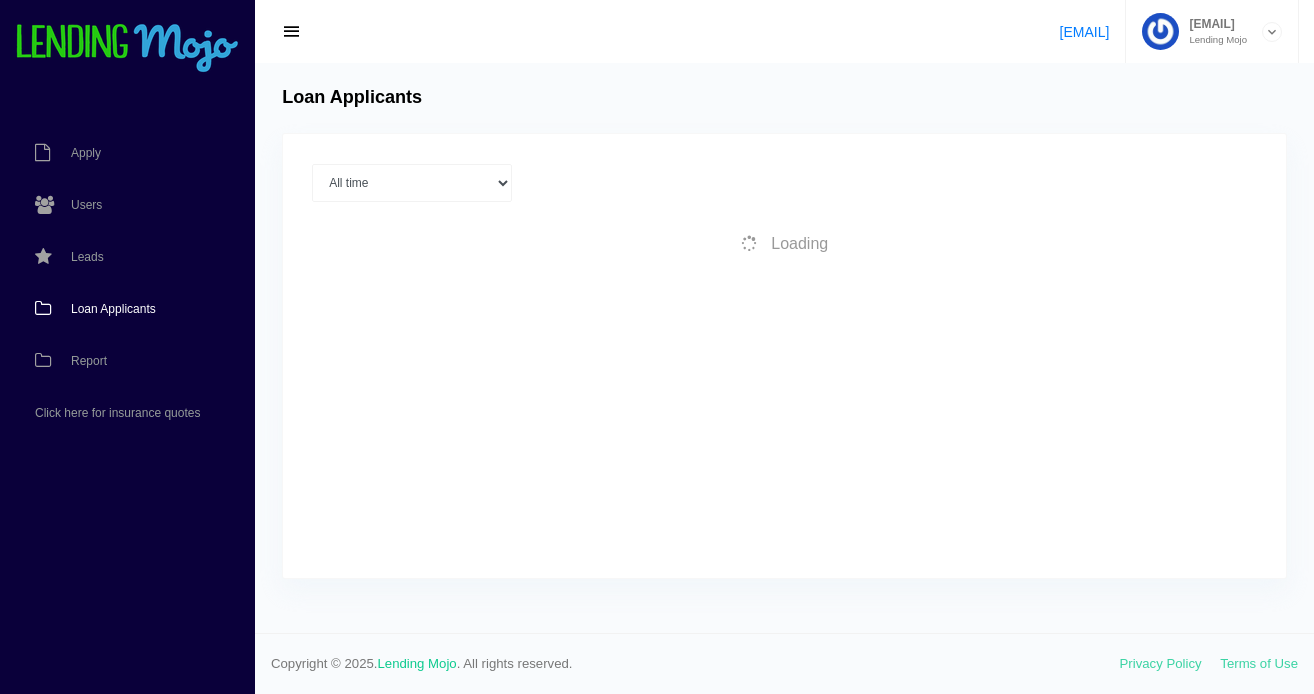 scroll, scrollTop: 0, scrollLeft: 0, axis: both 